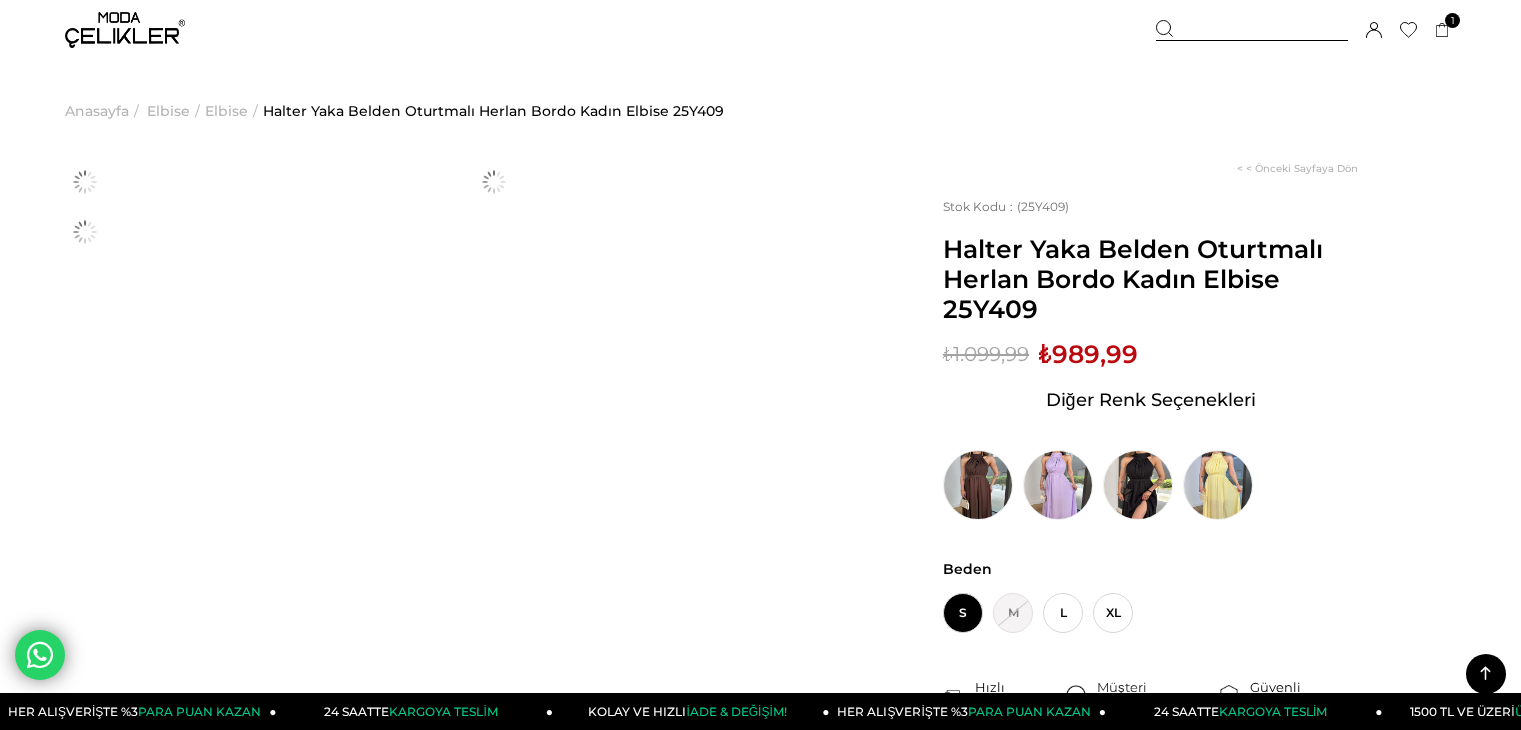 scroll, scrollTop: 800, scrollLeft: 0, axis: vertical 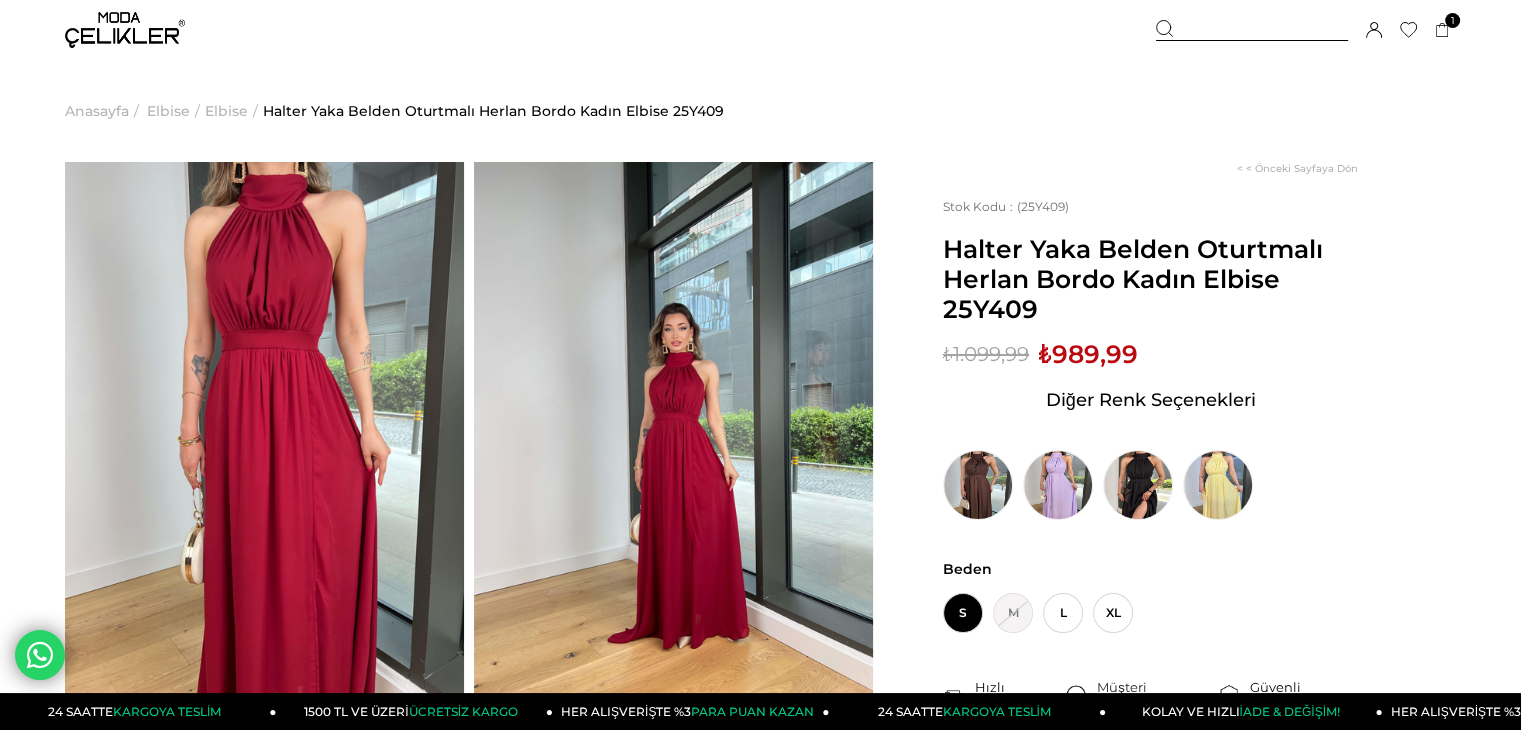 click 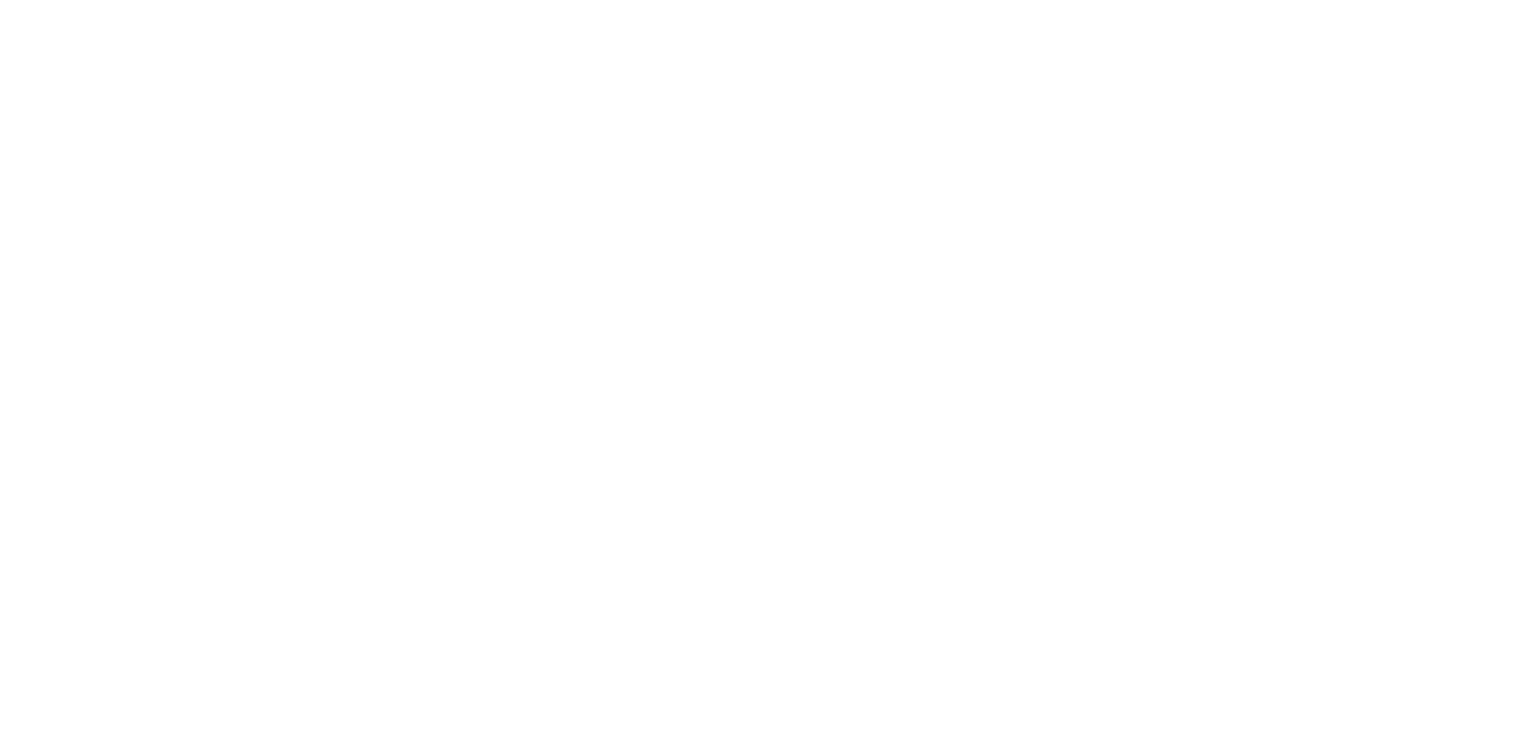 scroll, scrollTop: 0, scrollLeft: 0, axis: both 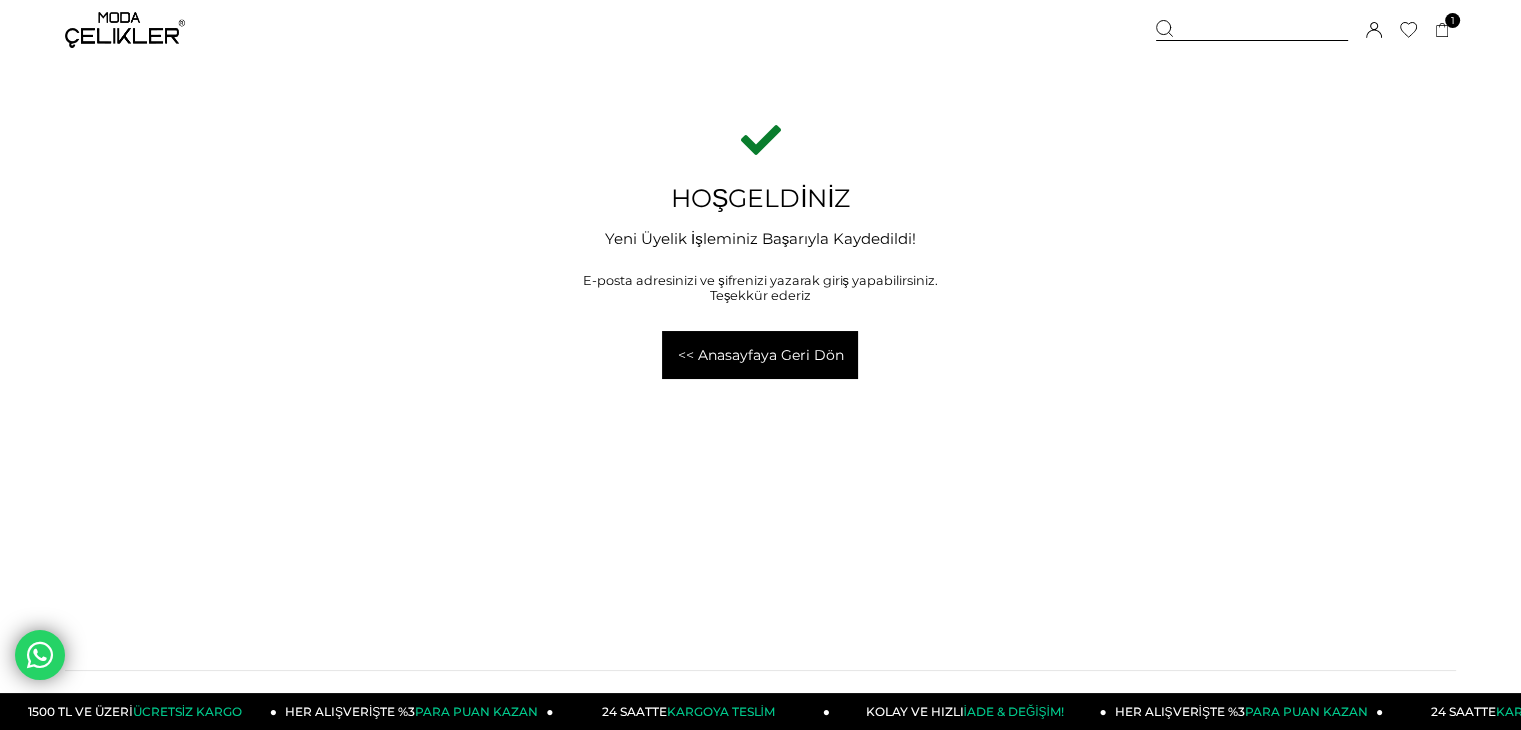 click on "<< Anasayfaya Geri Dön" at bounding box center [760, 355] 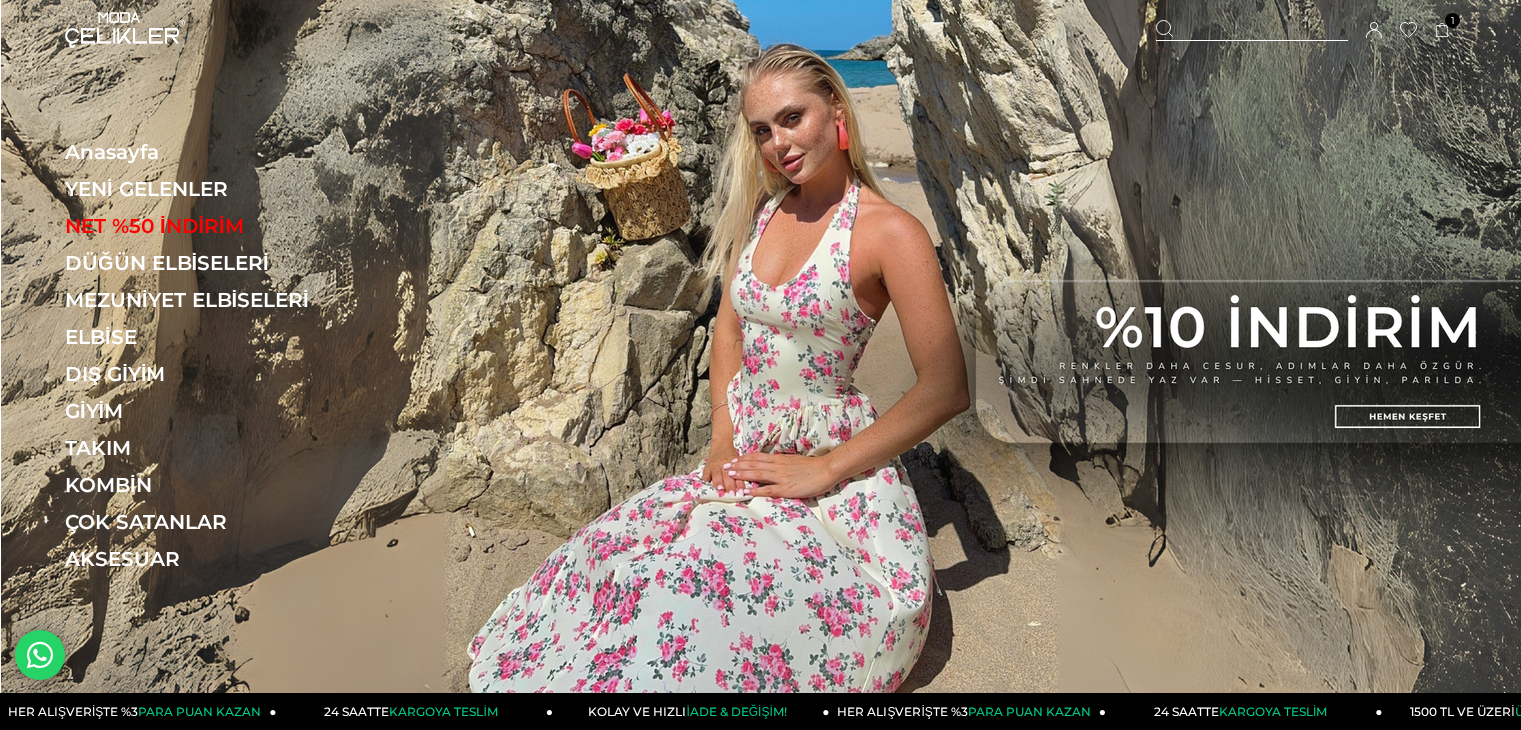 scroll, scrollTop: 0, scrollLeft: 0, axis: both 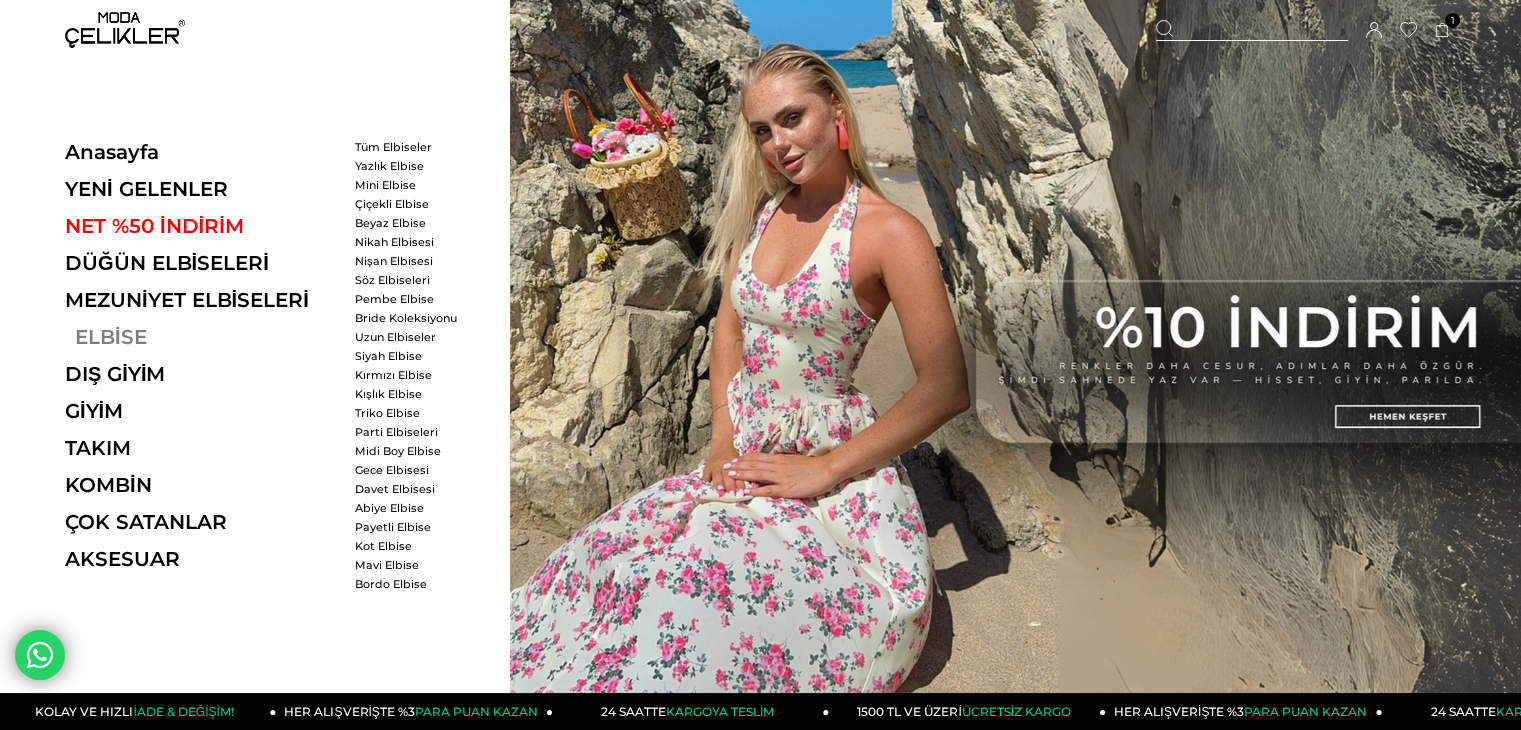 click on "ELBİSE" at bounding box center [202, 337] 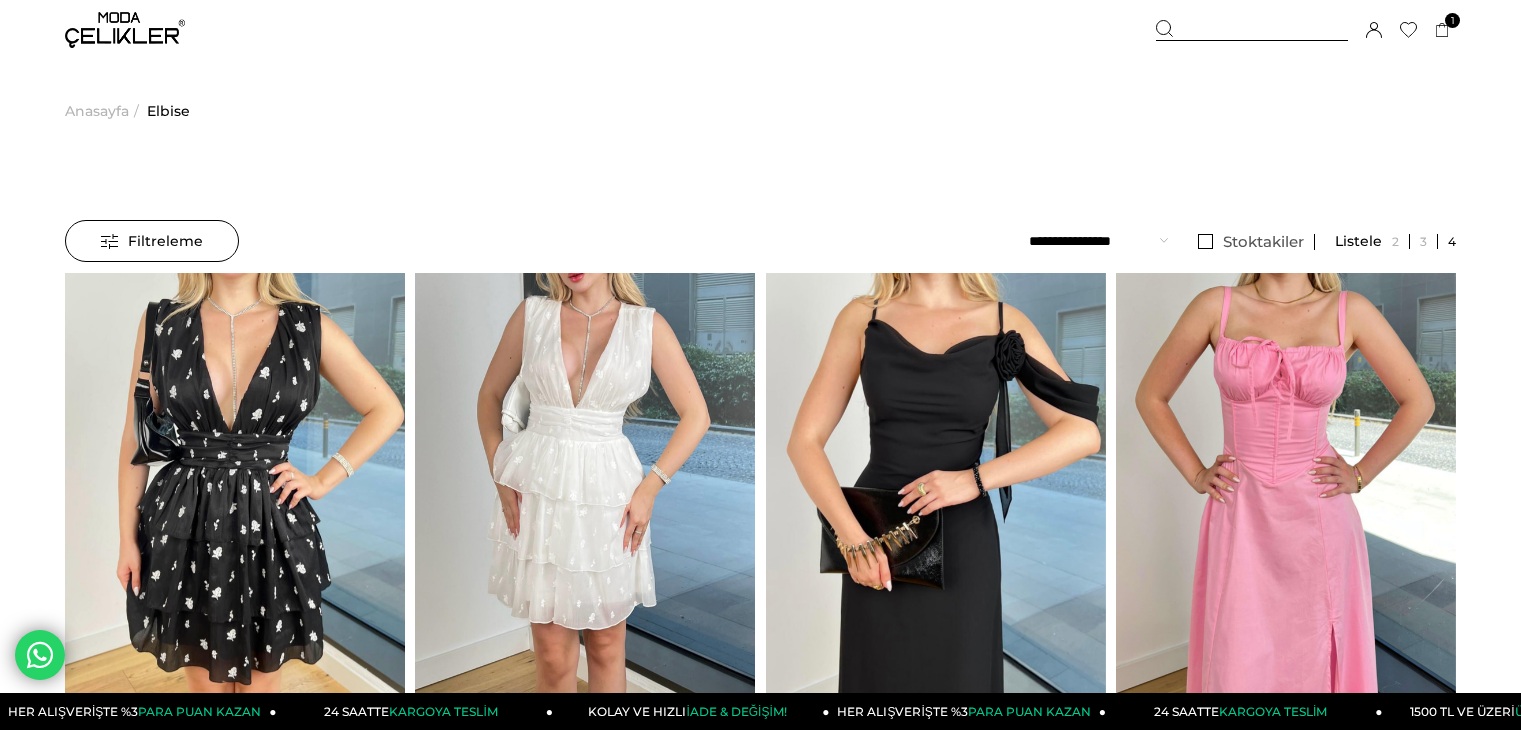 scroll, scrollTop: 0, scrollLeft: 0, axis: both 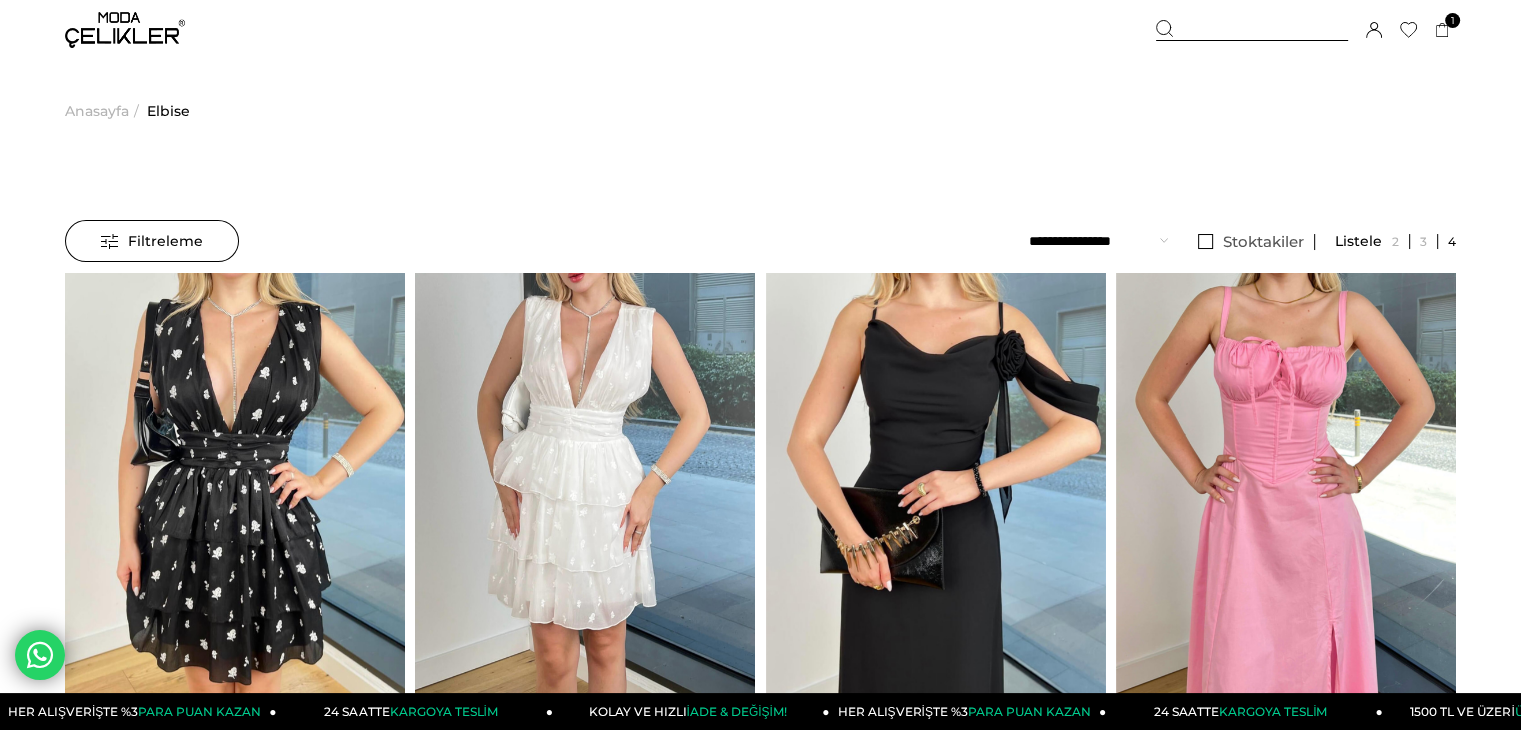 click at bounding box center [1252, 30] 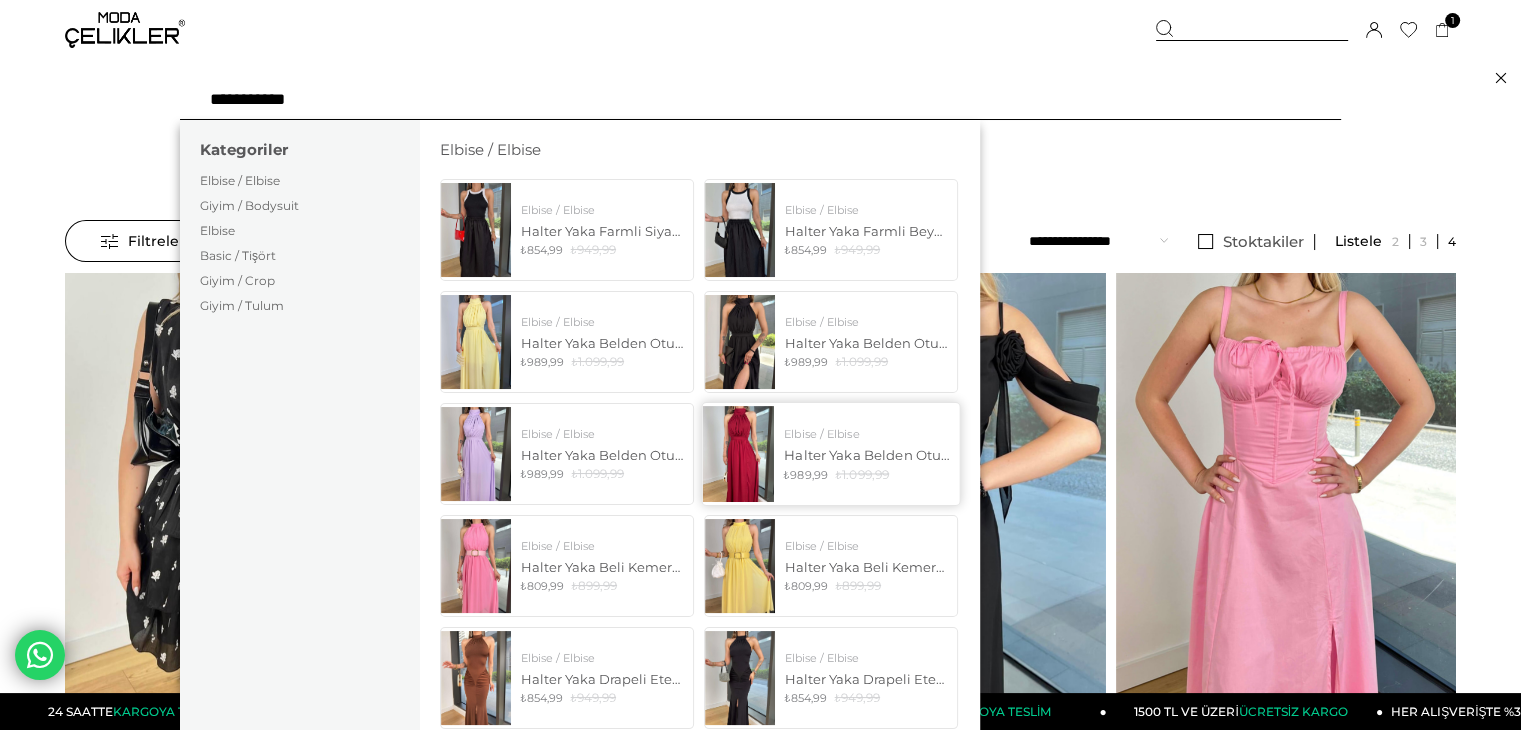 type on "**********" 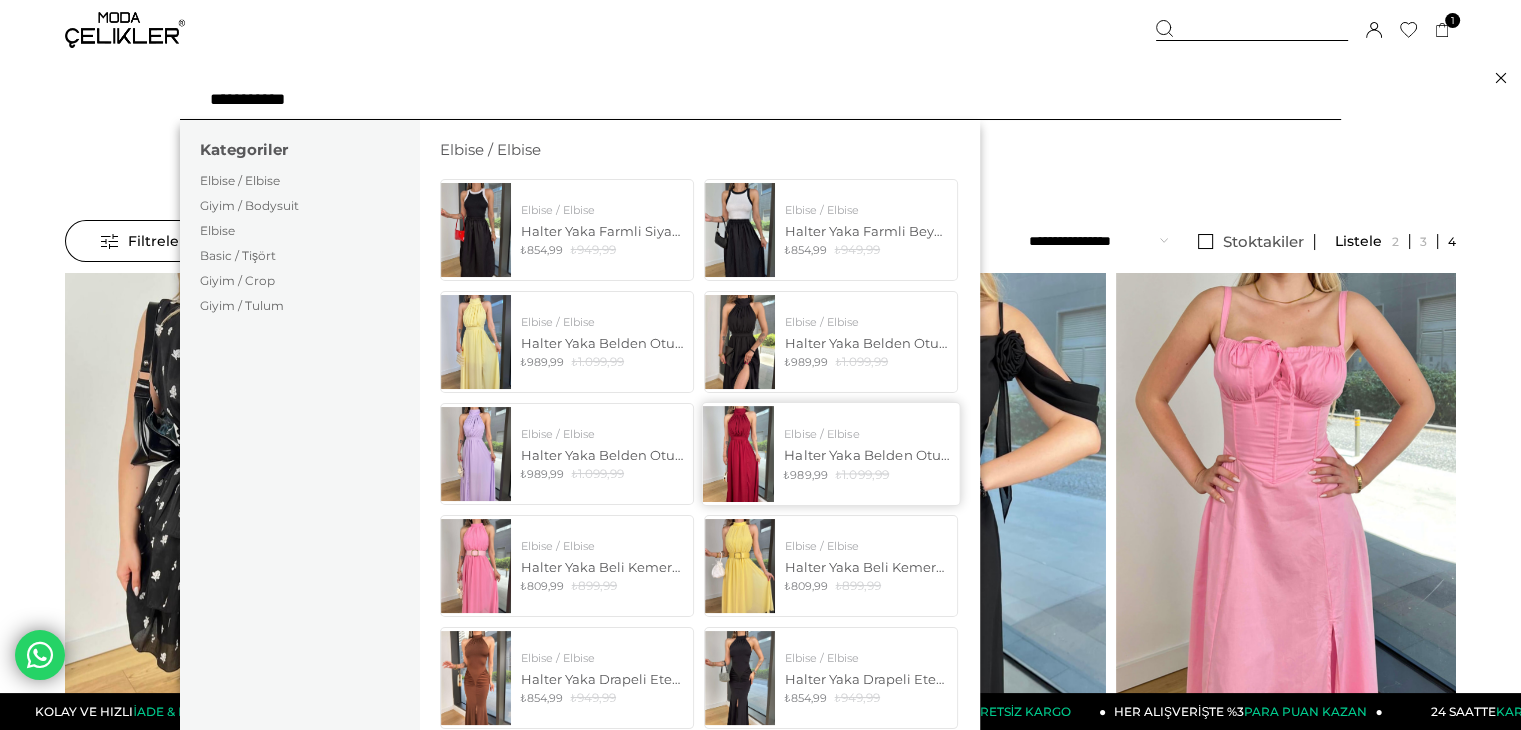 click at bounding box center (737, 453) 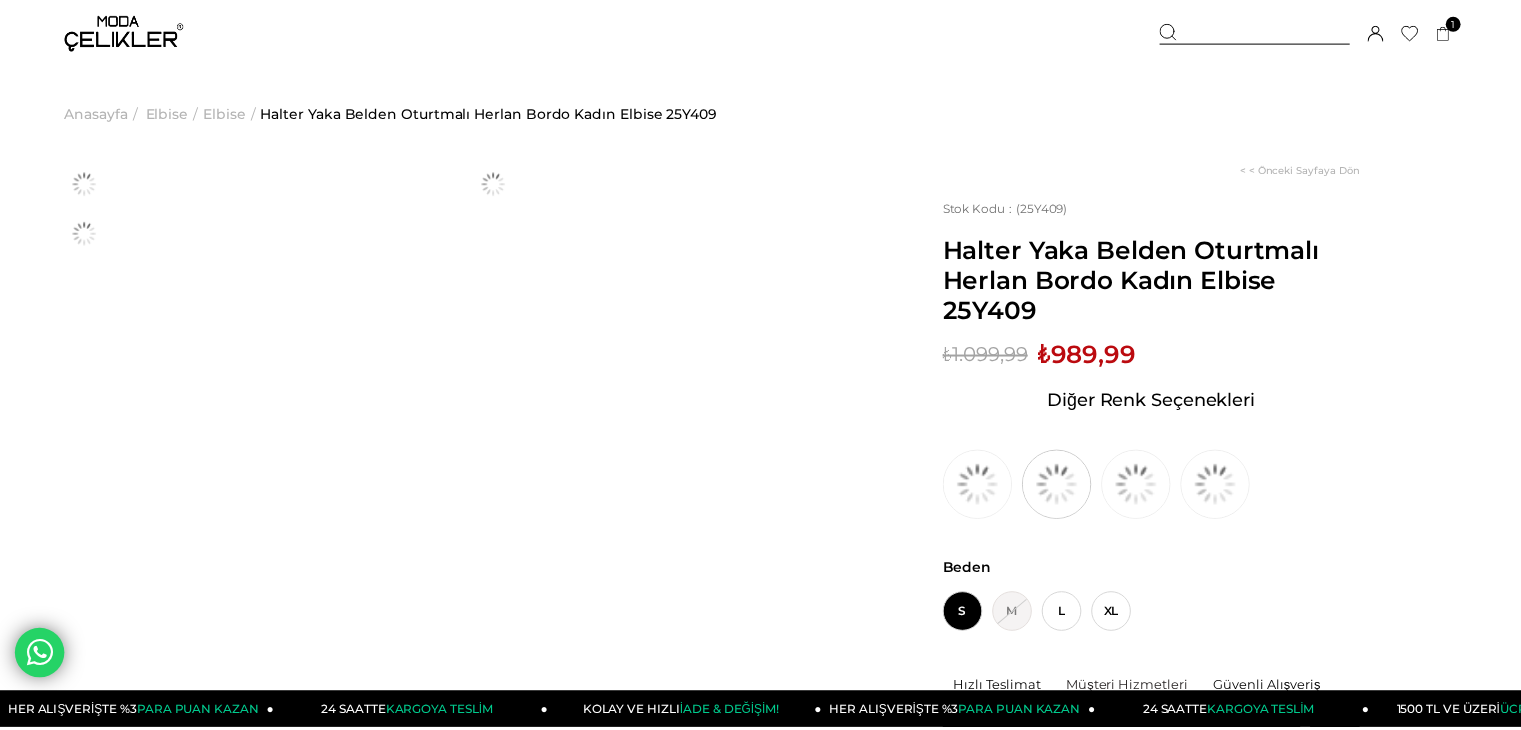 scroll, scrollTop: 0, scrollLeft: 0, axis: both 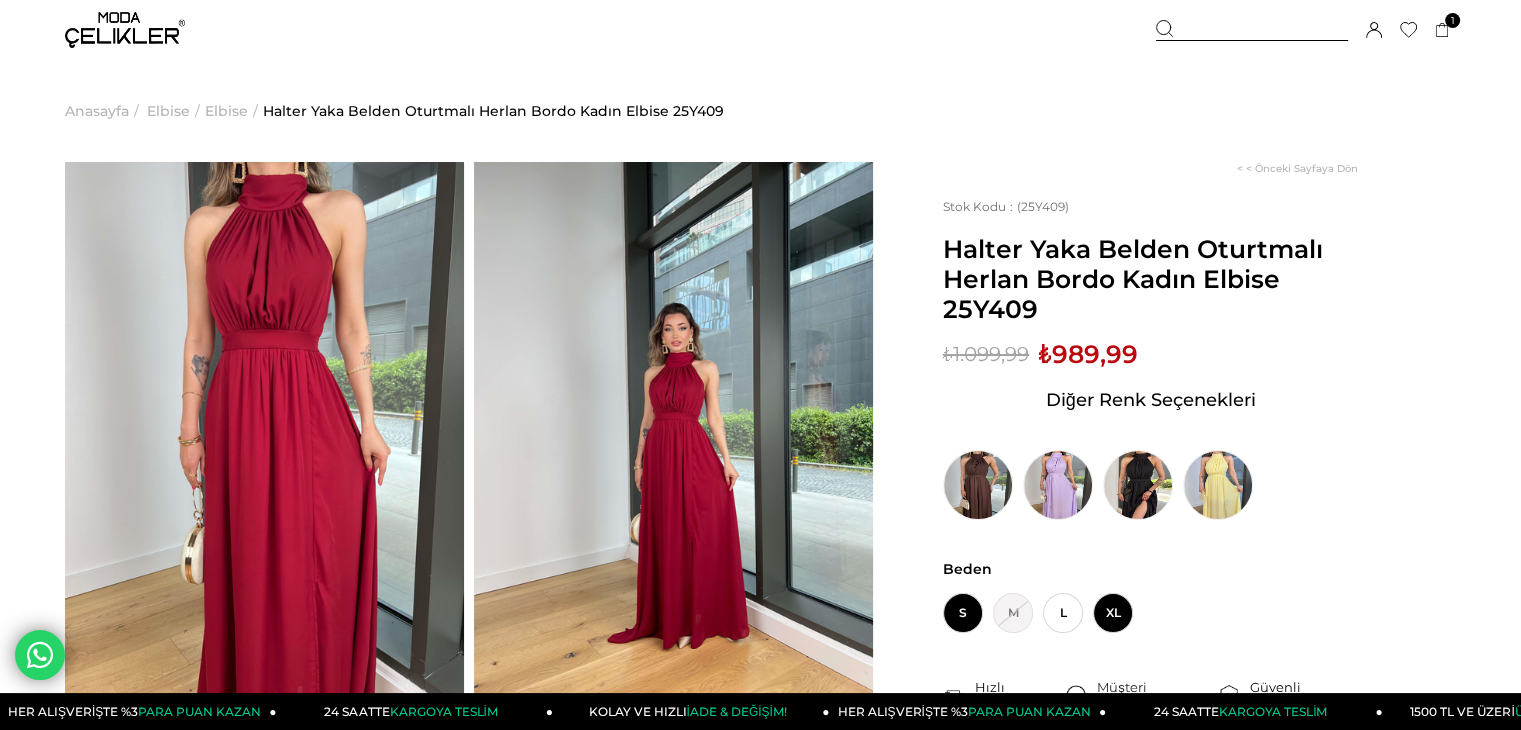 click on "XL" at bounding box center [1113, 613] 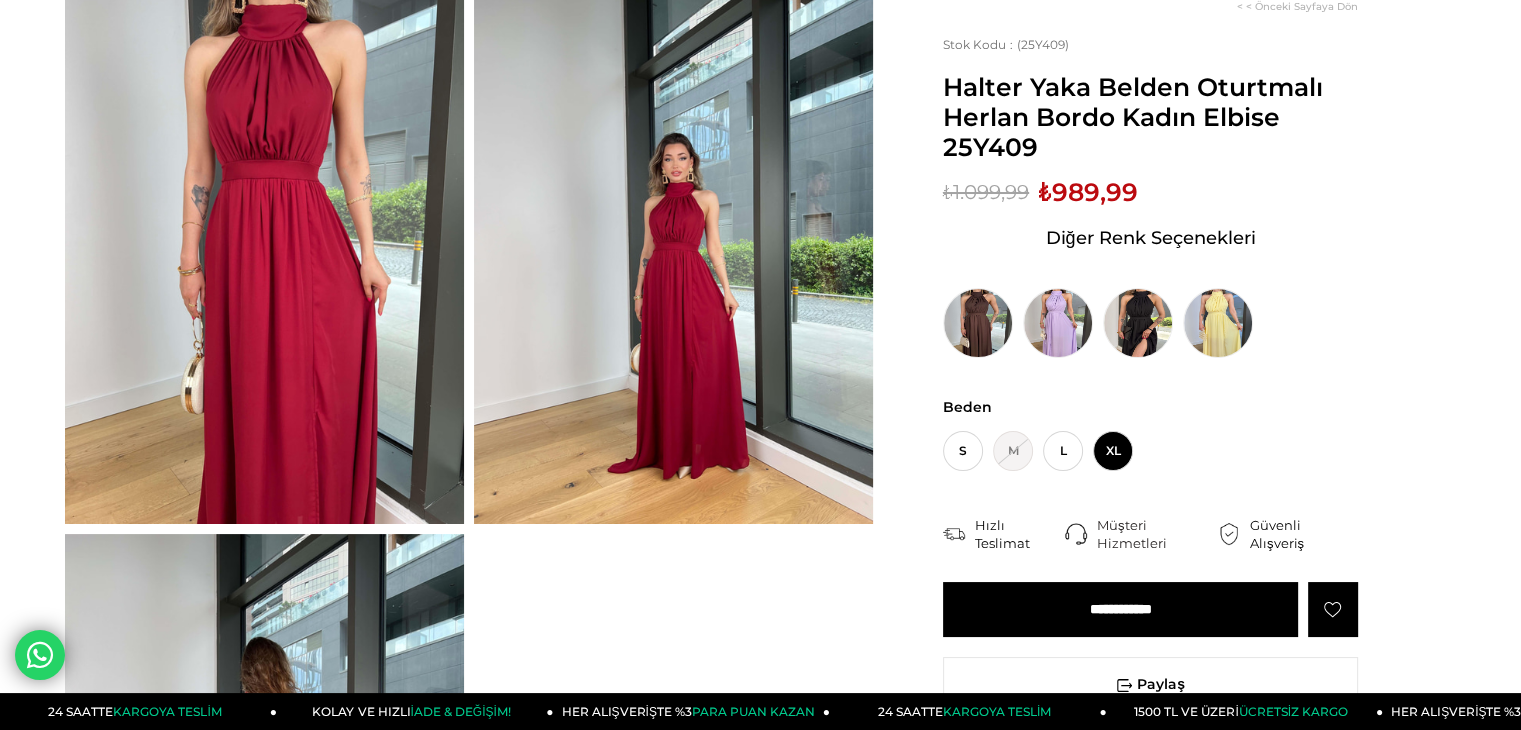 scroll, scrollTop: 200, scrollLeft: 0, axis: vertical 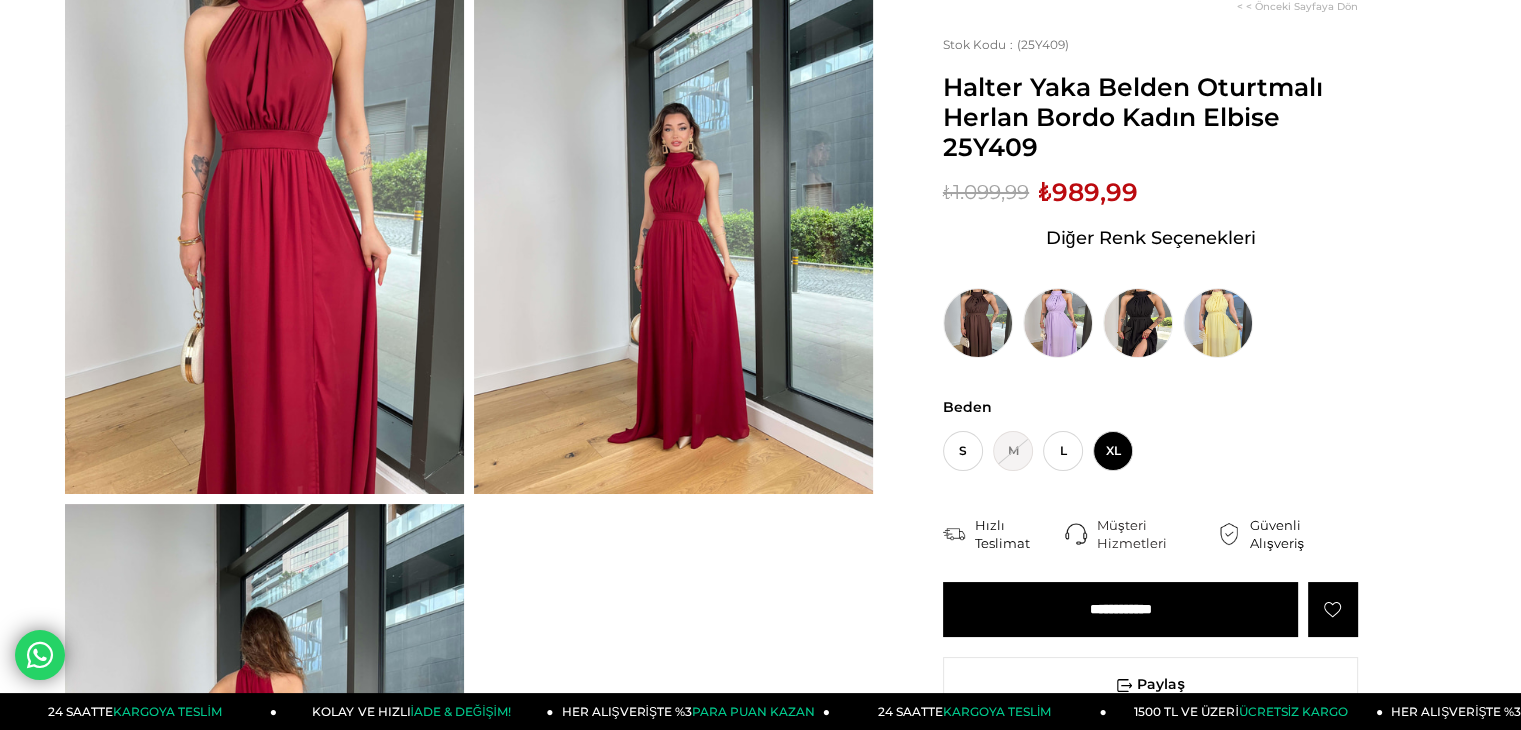 click on "**********" at bounding box center [1120, 609] 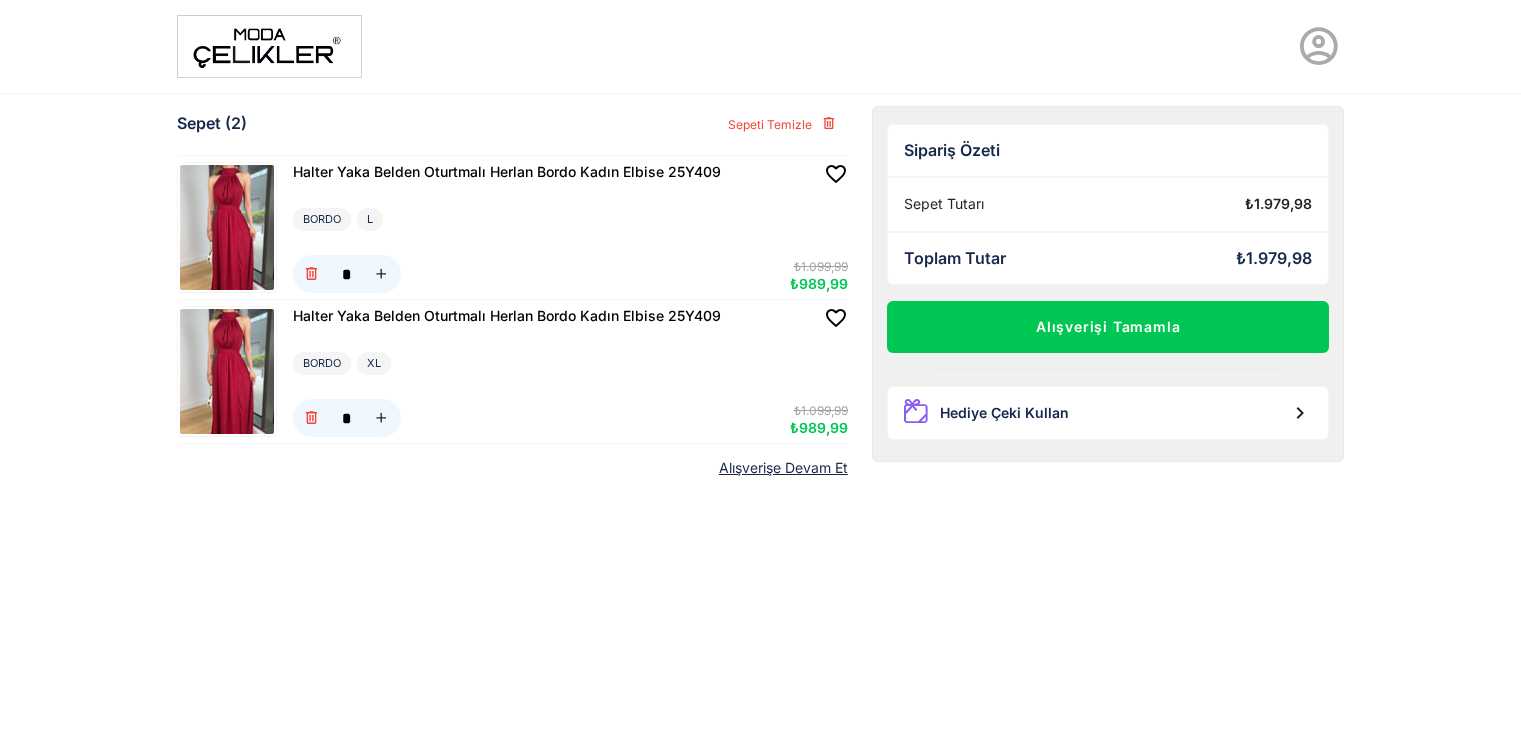 scroll, scrollTop: 0, scrollLeft: 0, axis: both 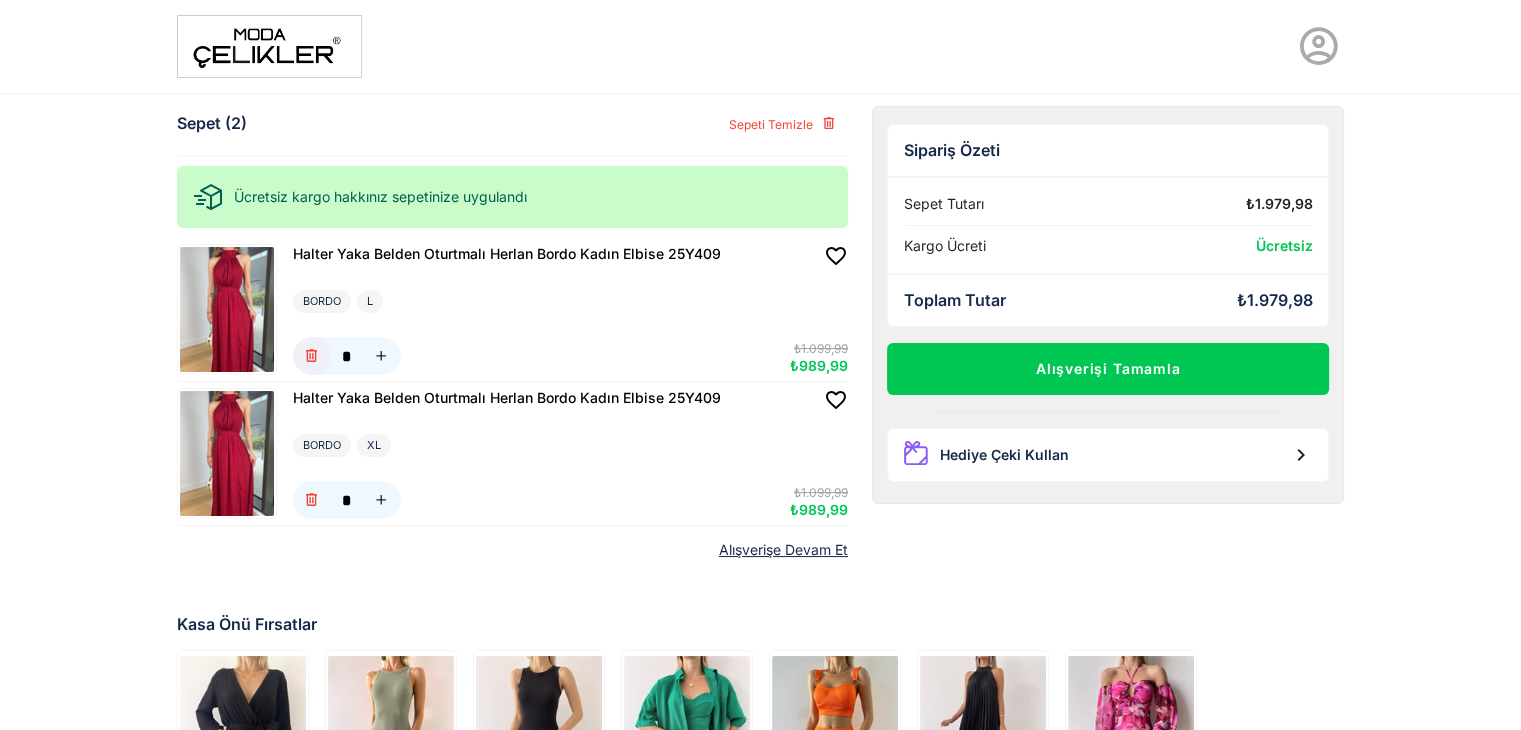 click at bounding box center (311, 356) 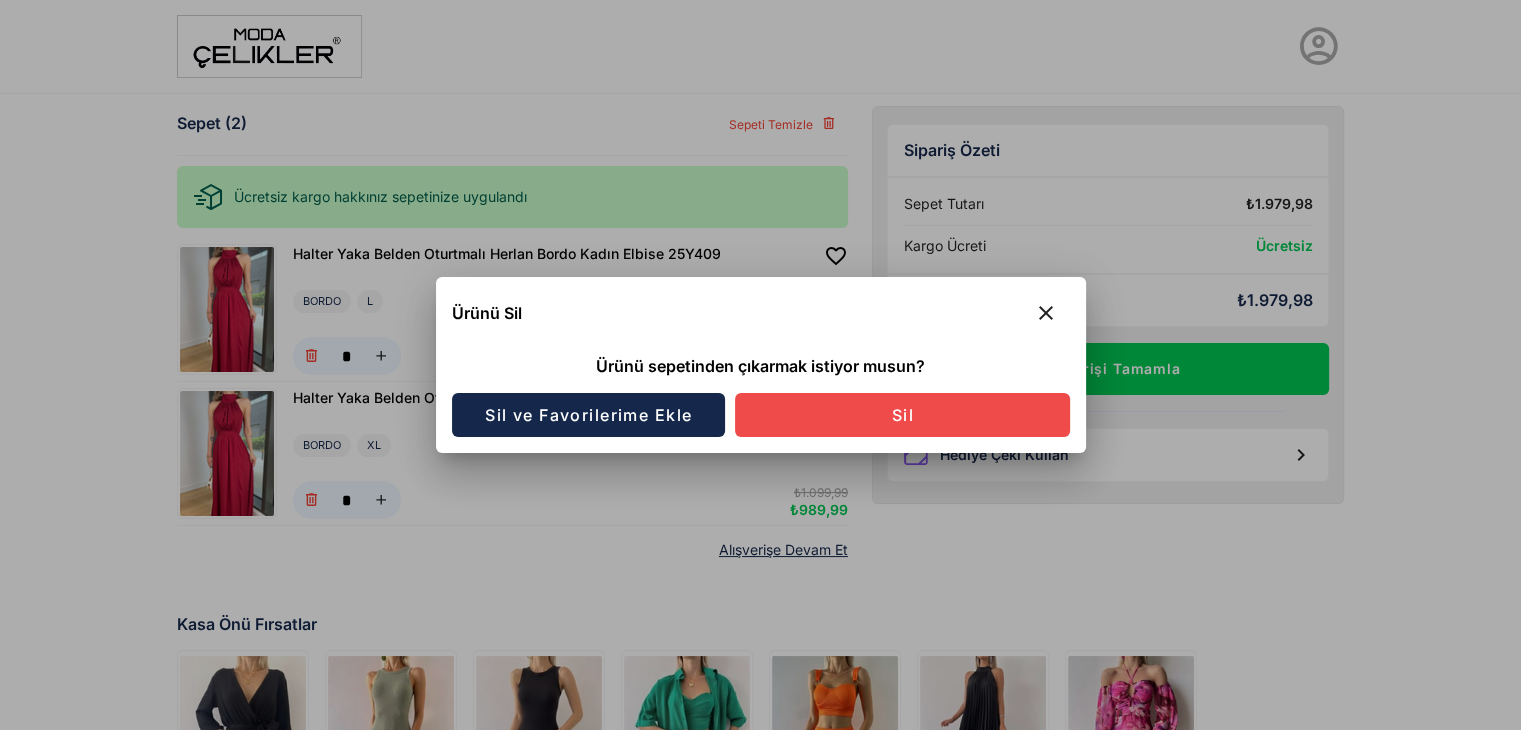 click on "Sil" at bounding box center [902, 415] 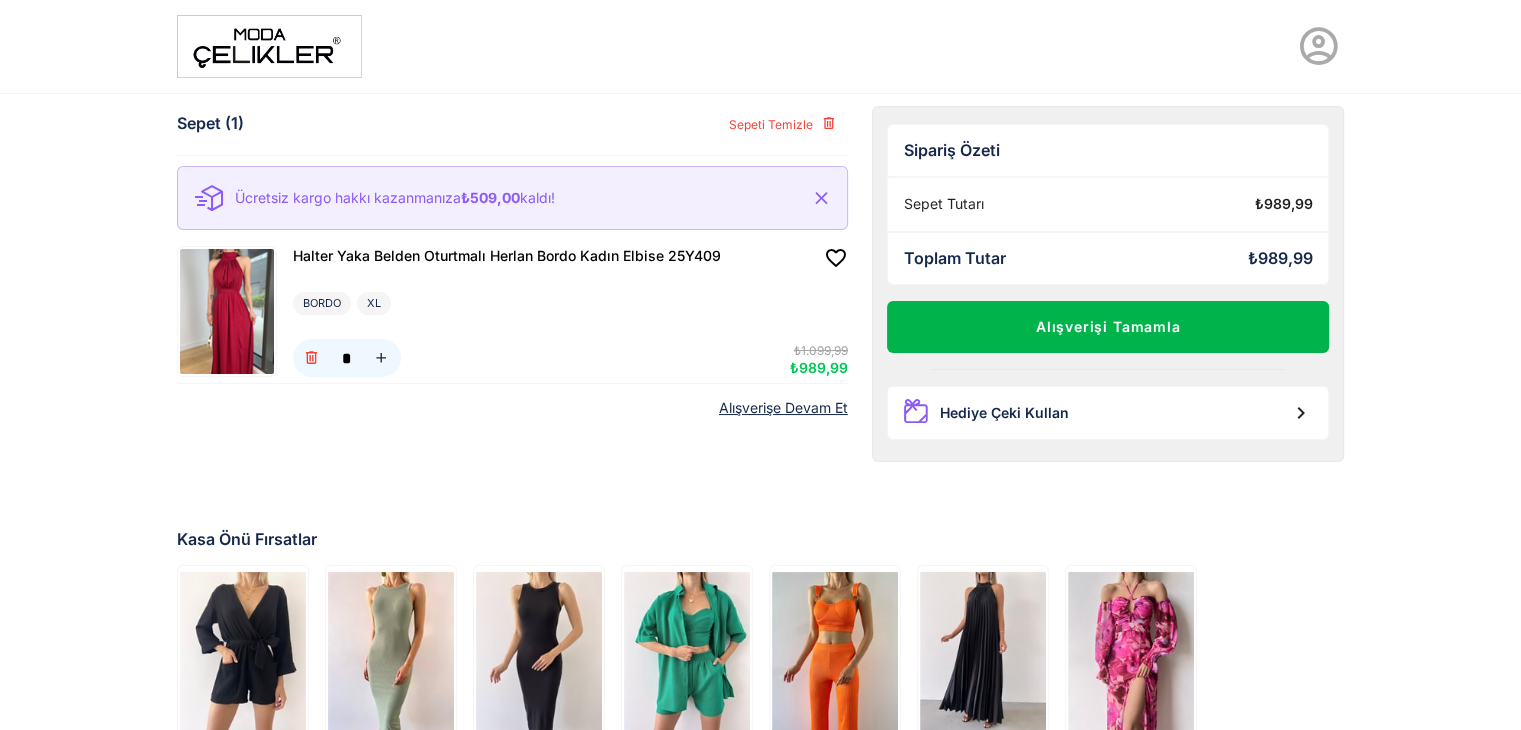 click on "Alışverişi Tamamla" at bounding box center [1108, 327] 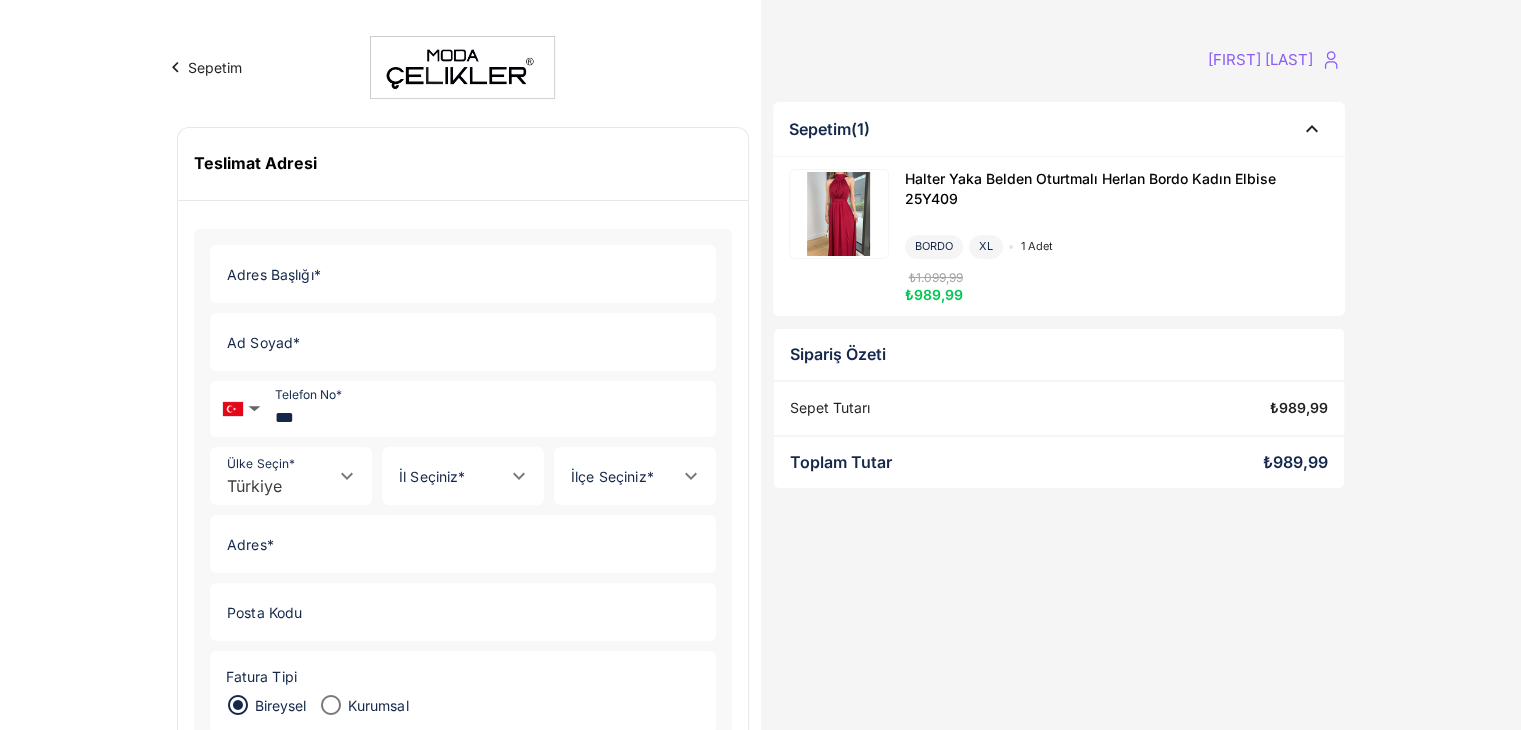 click on "Adres Başlığı *" 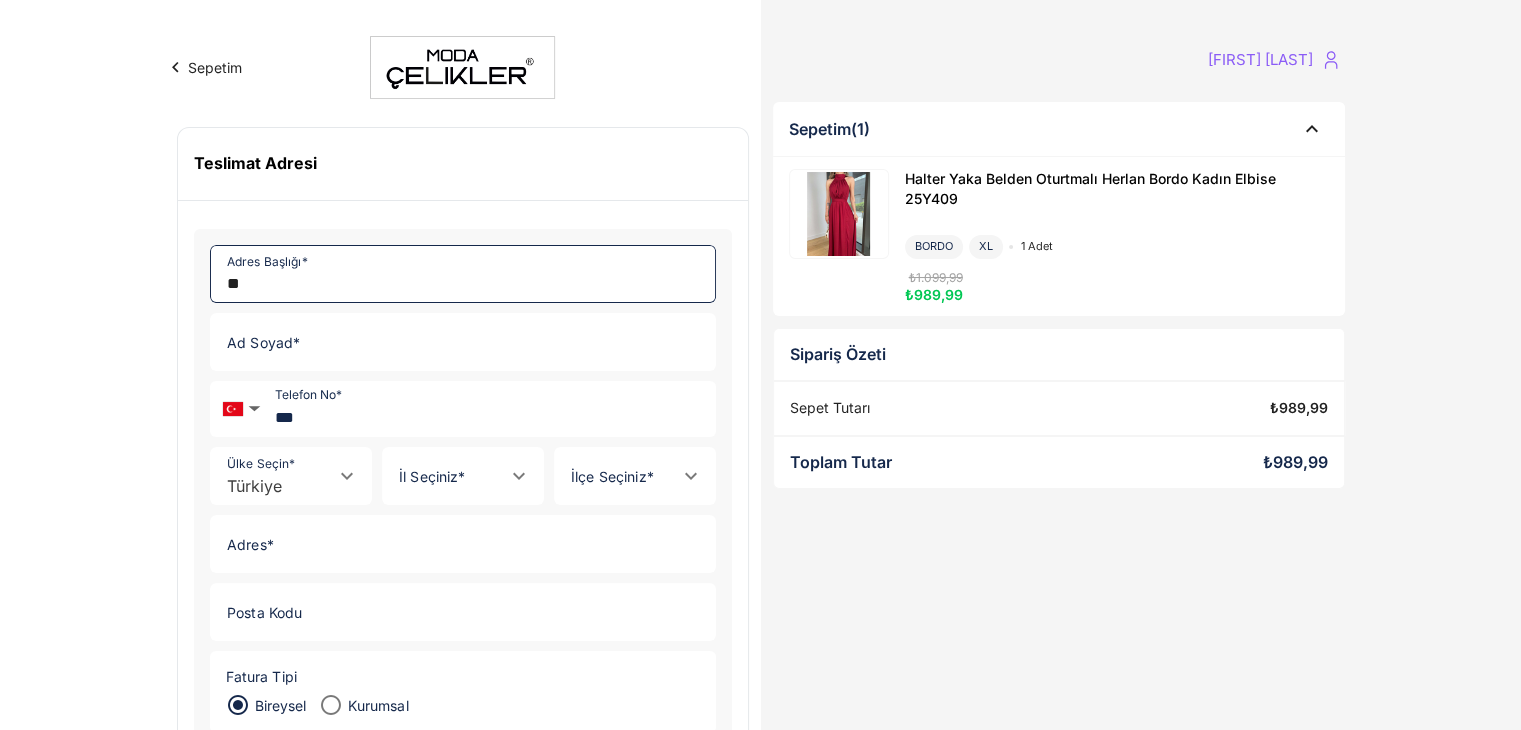 type on "**" 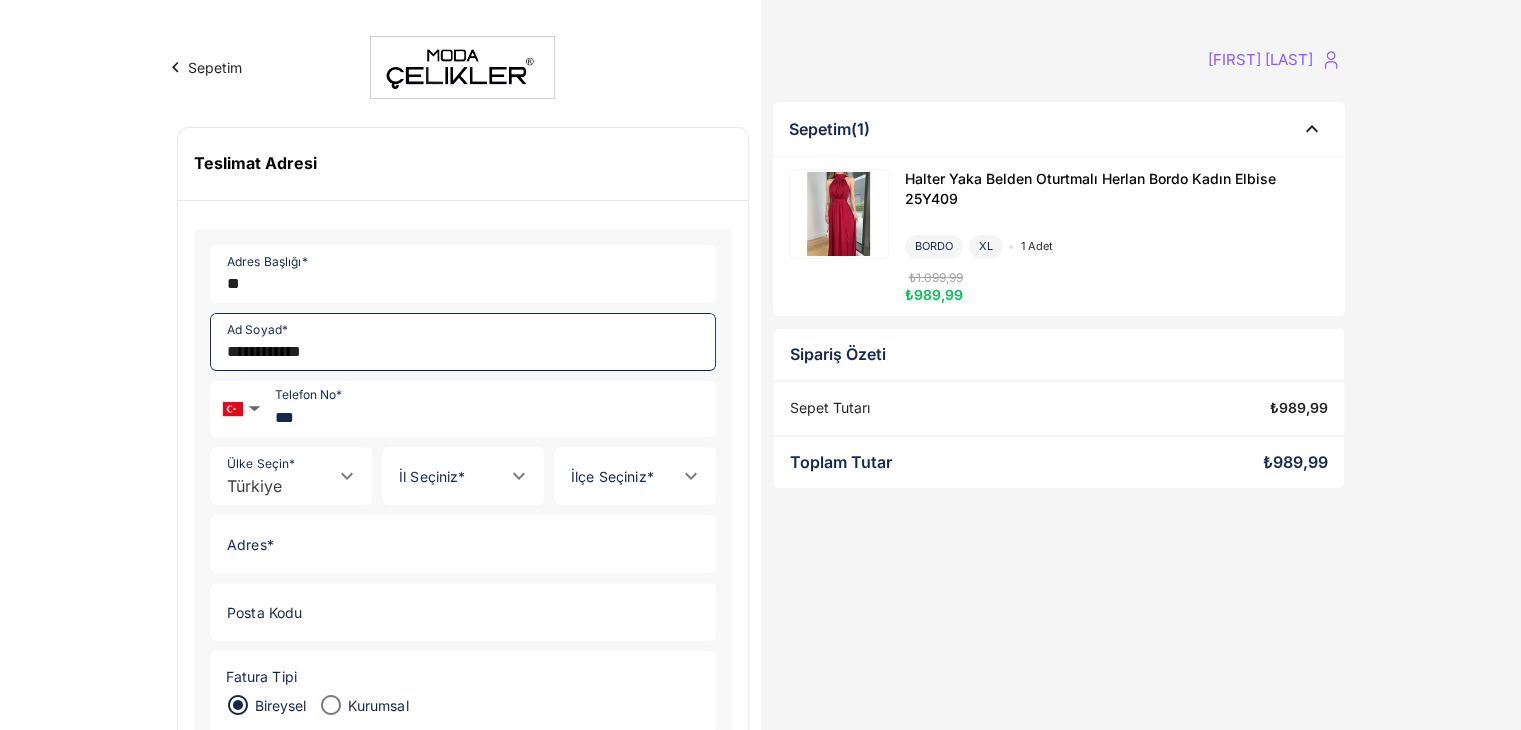 type on "**********" 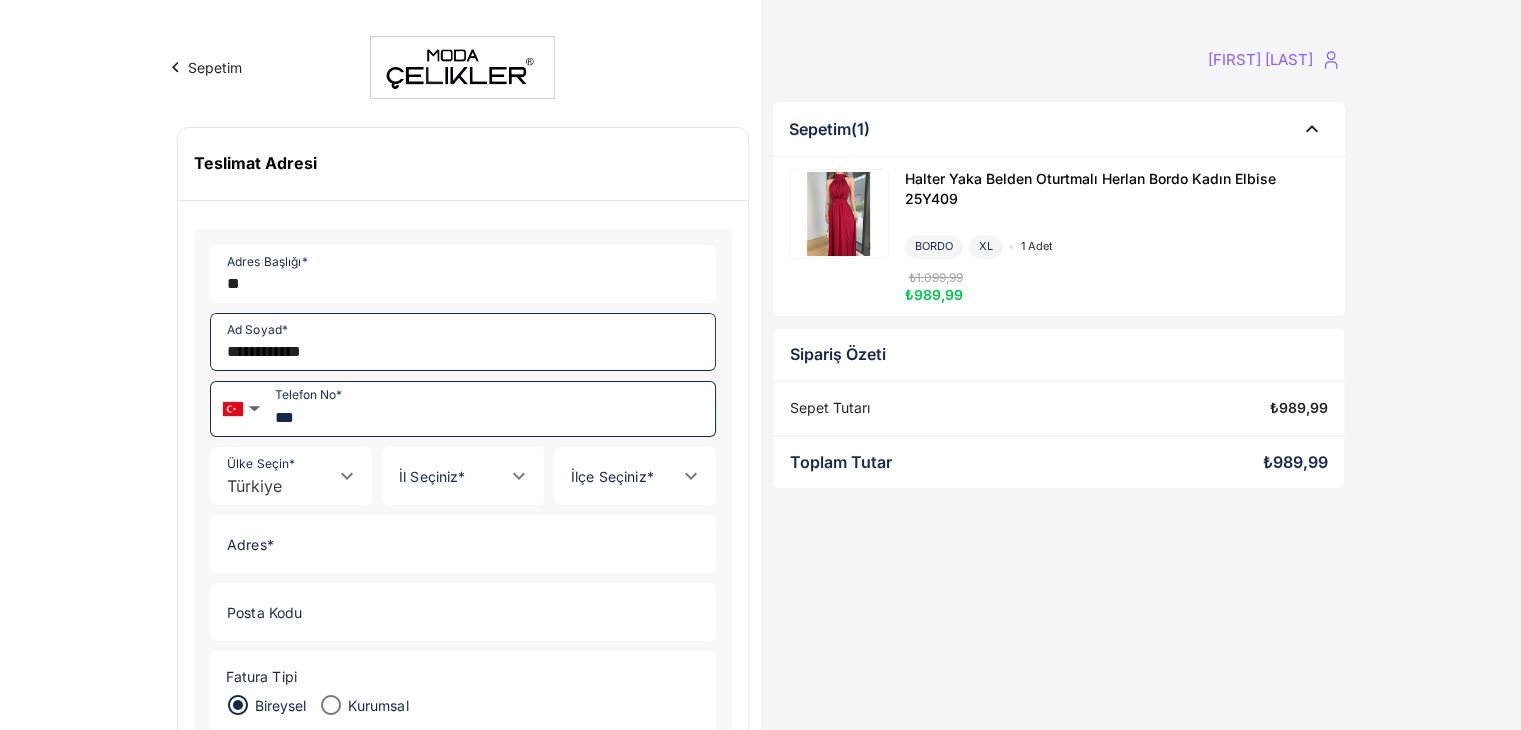 click on "***" at bounding box center (491, 409) 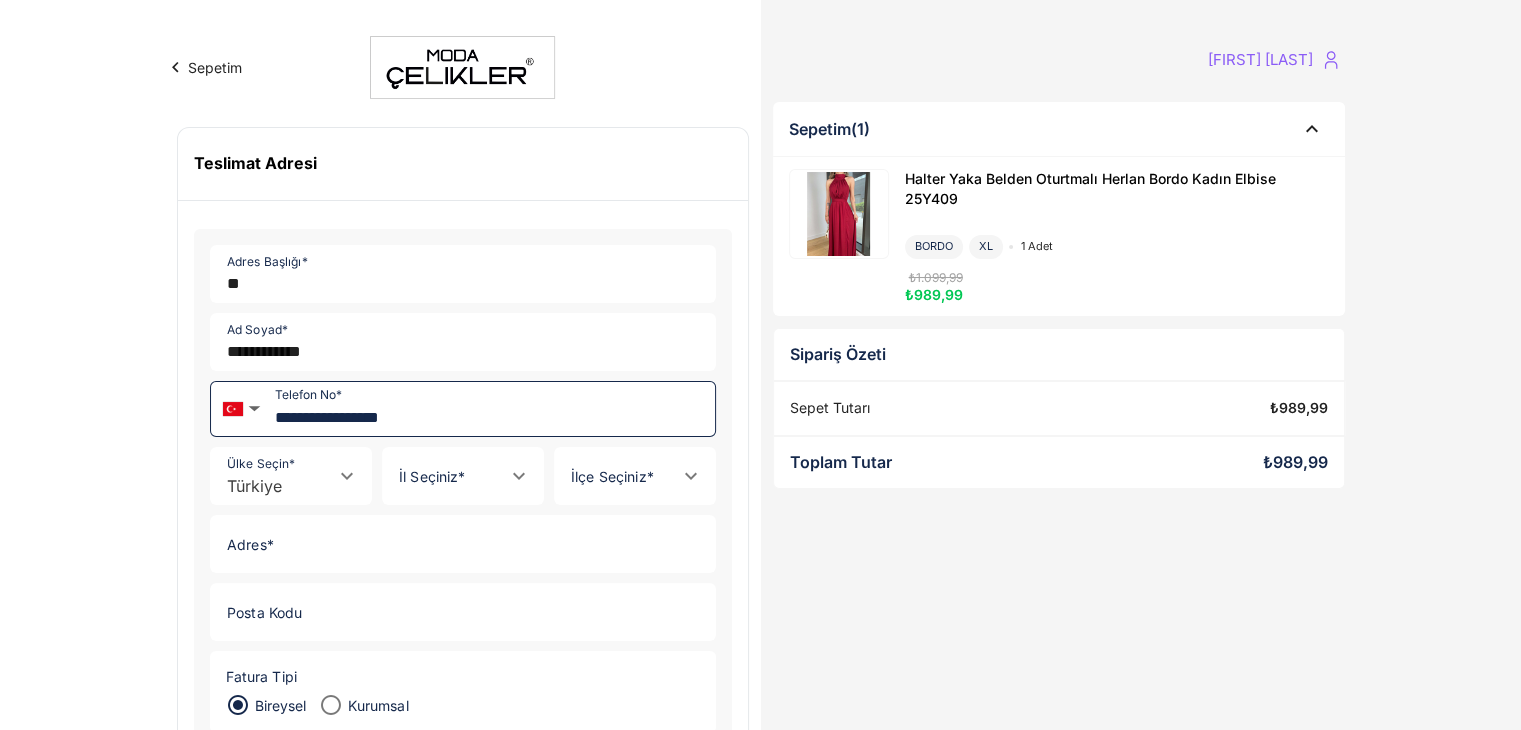 type on "**********" 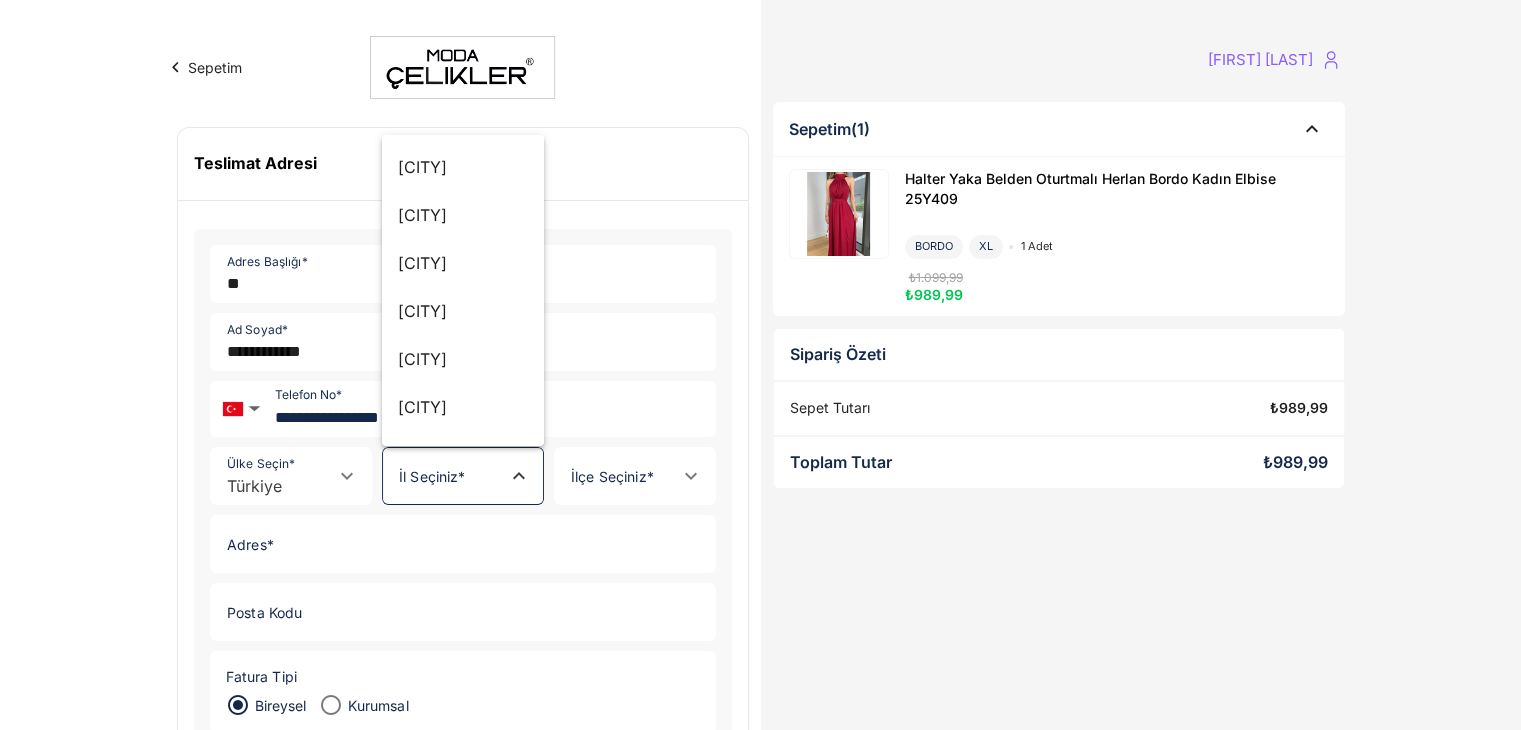 click on "İl Seçiniz *" 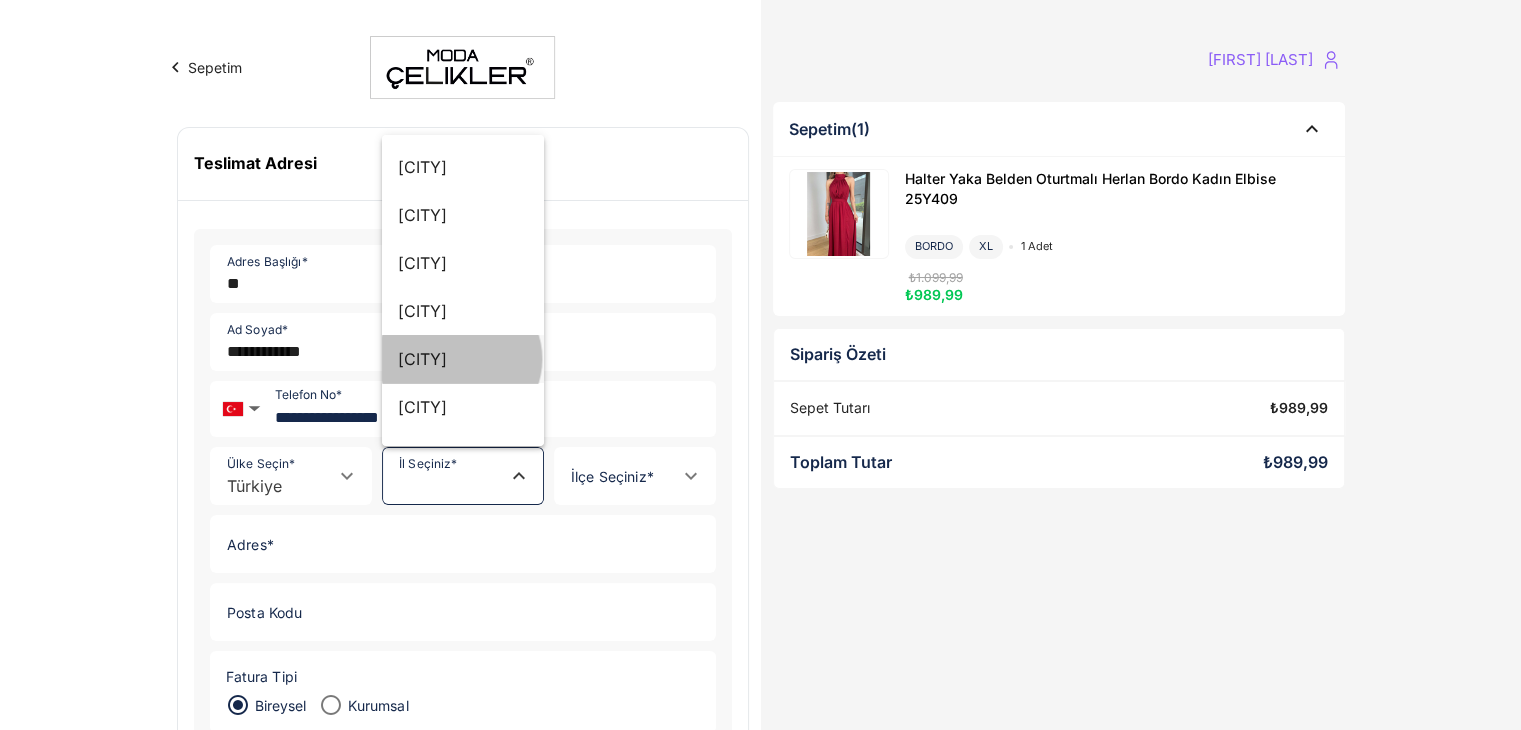 click on "Aksaray" at bounding box center [463, 359] 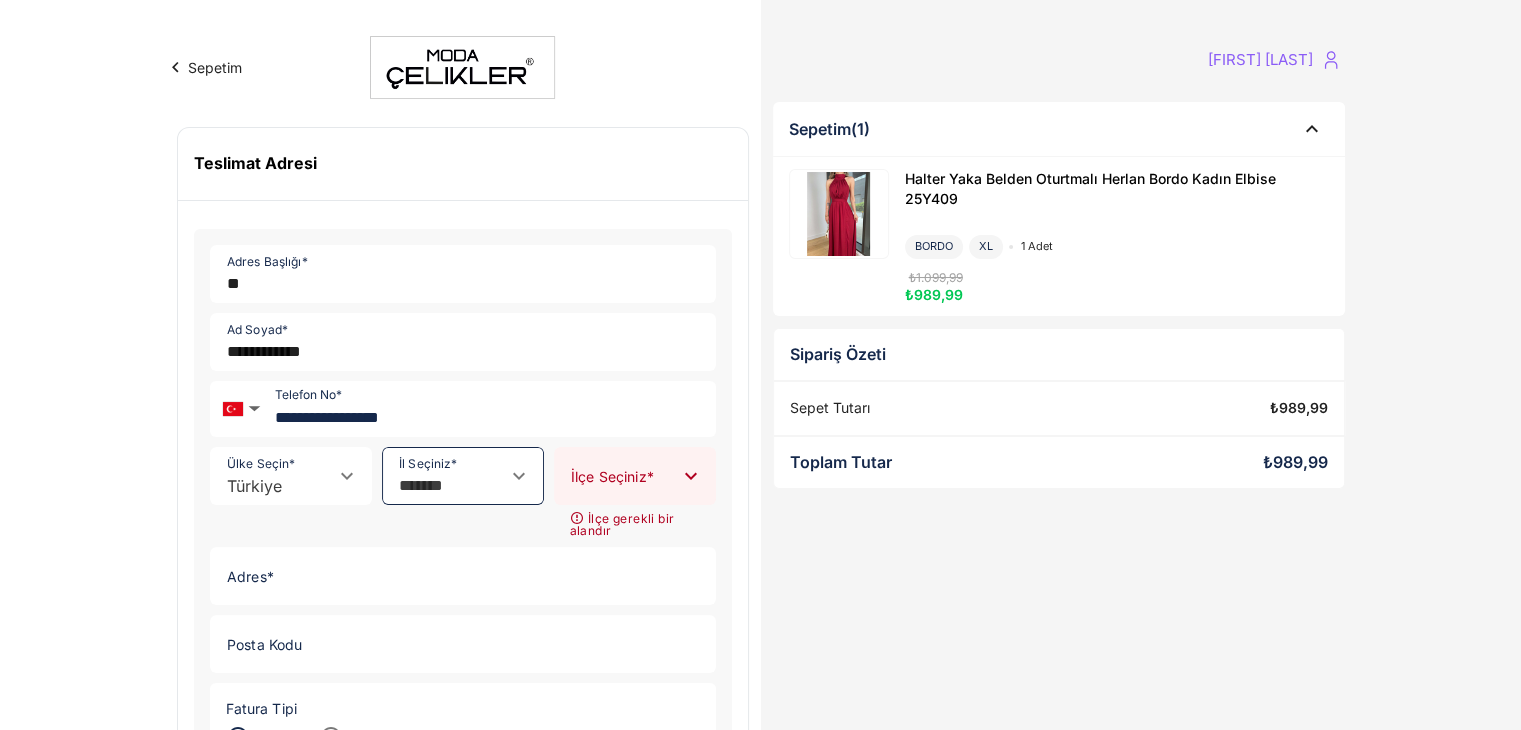 click on "İlçe Seçiniz *" 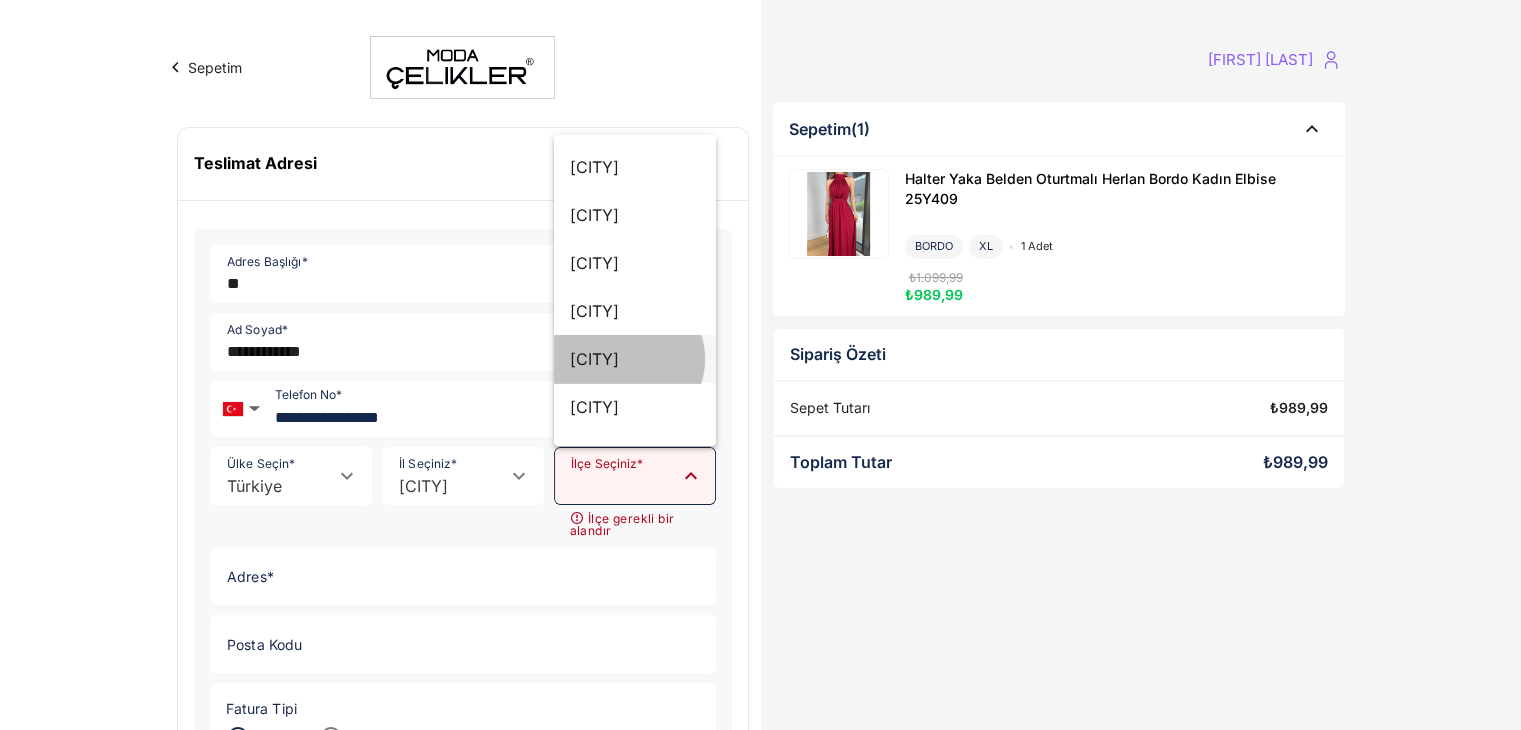 click on "Merkez" at bounding box center [635, 359] 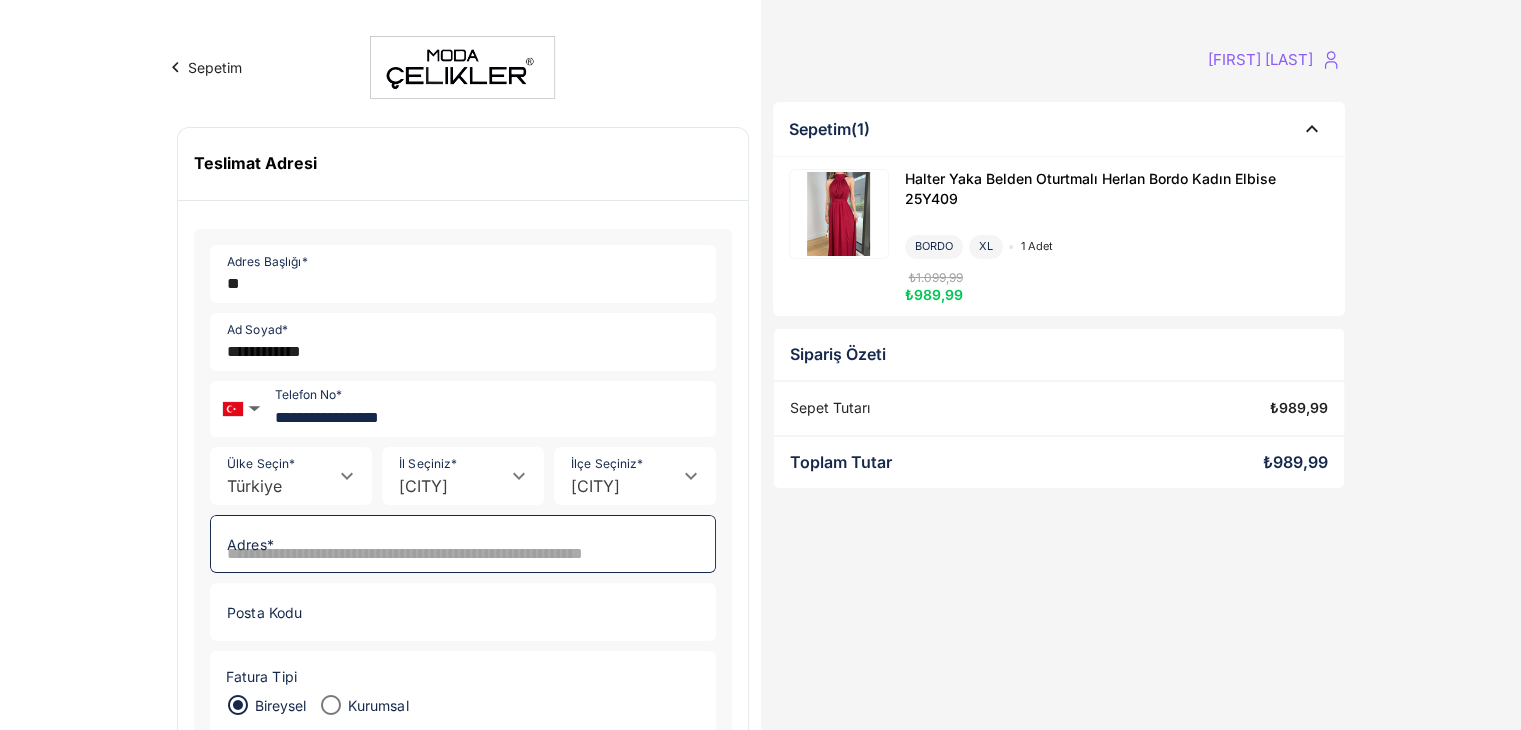 click on "Adres *" 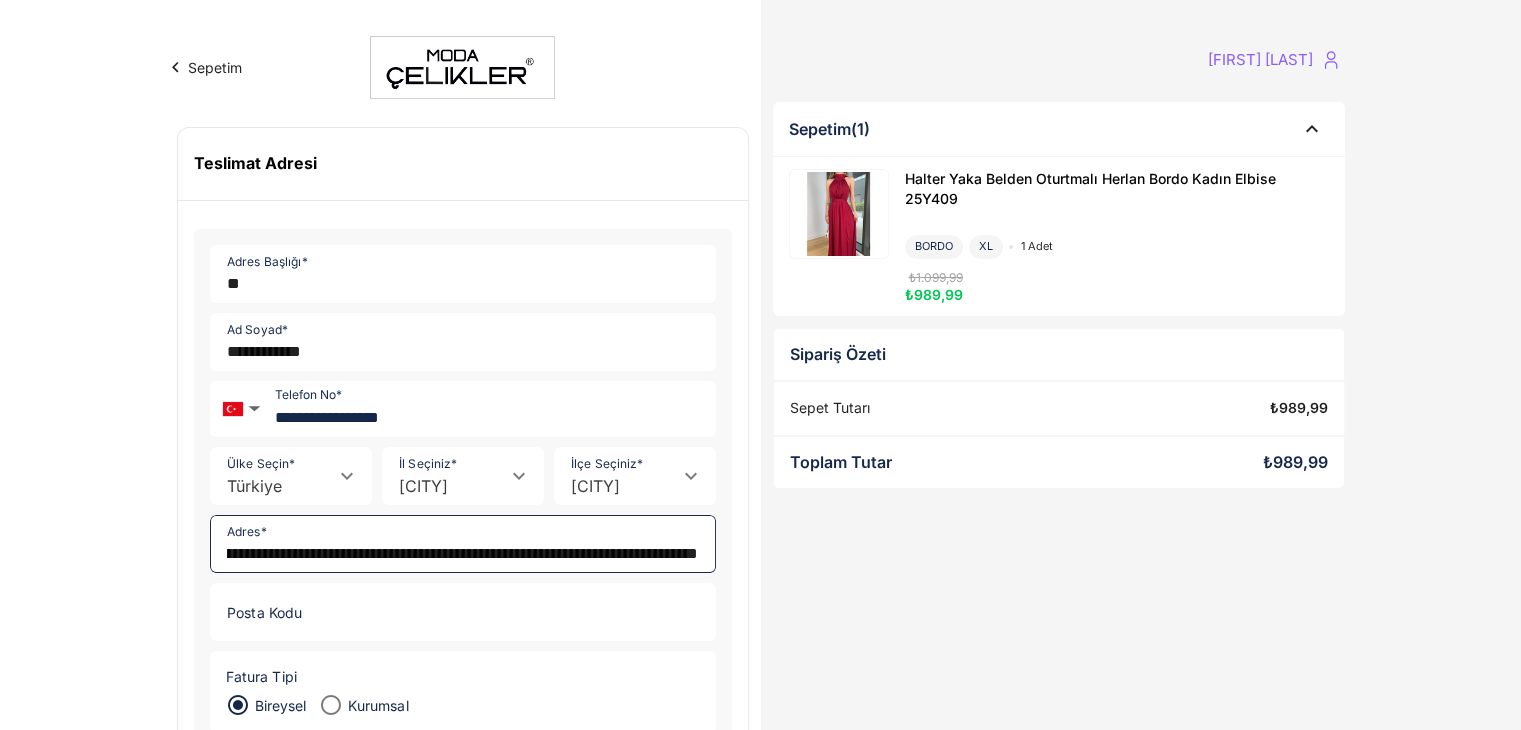 scroll, scrollTop: 0, scrollLeft: 256, axis: horizontal 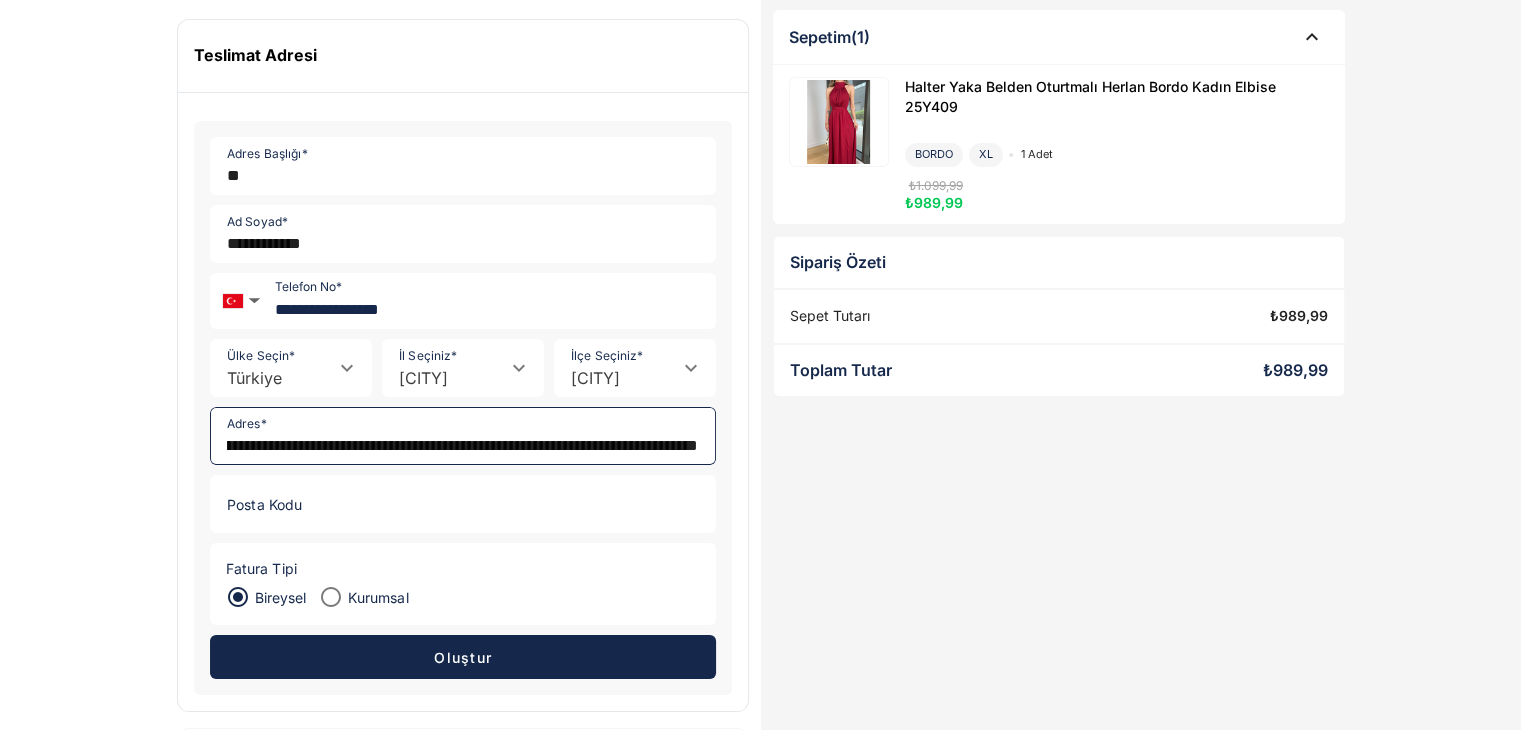 type on "**********" 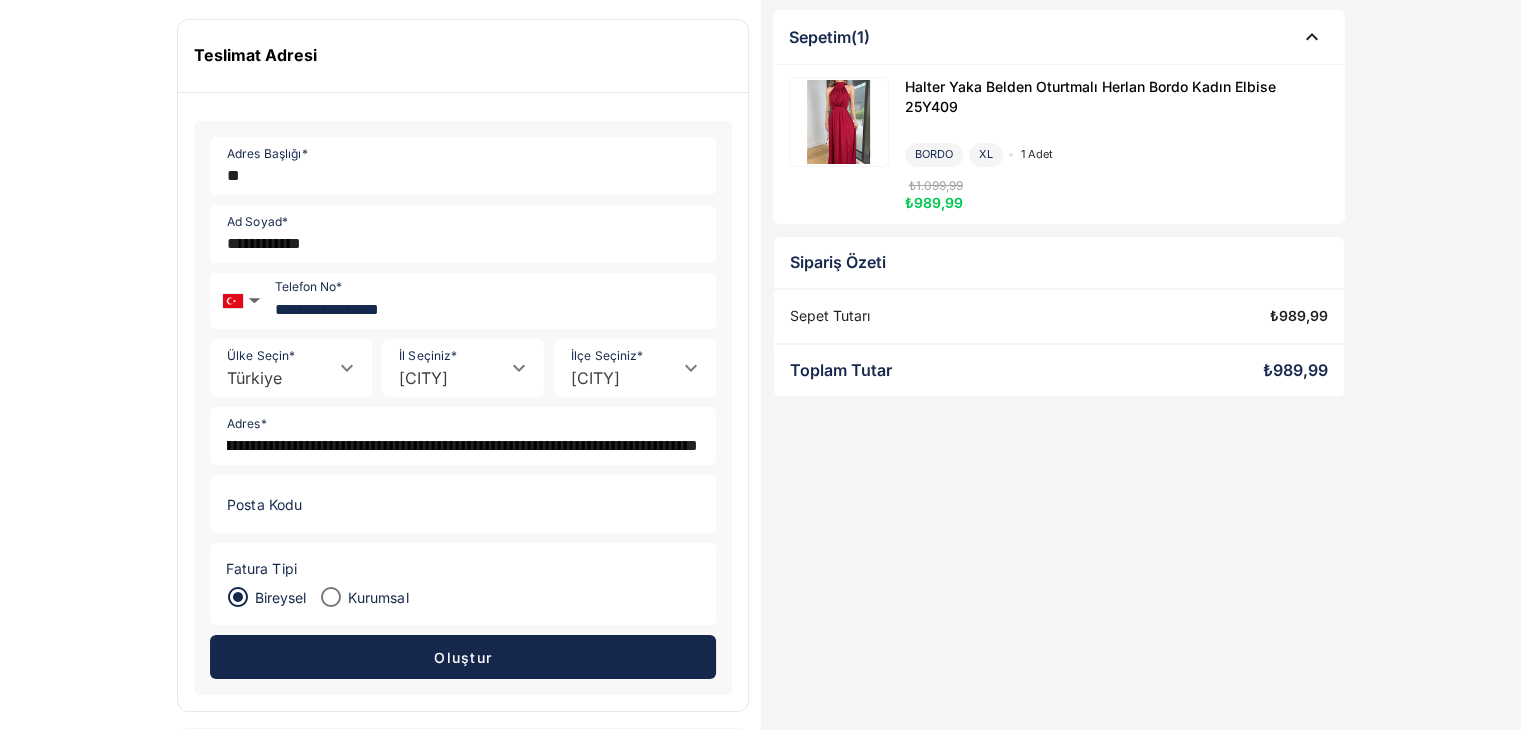 click on "Oluştur" at bounding box center [463, 657] 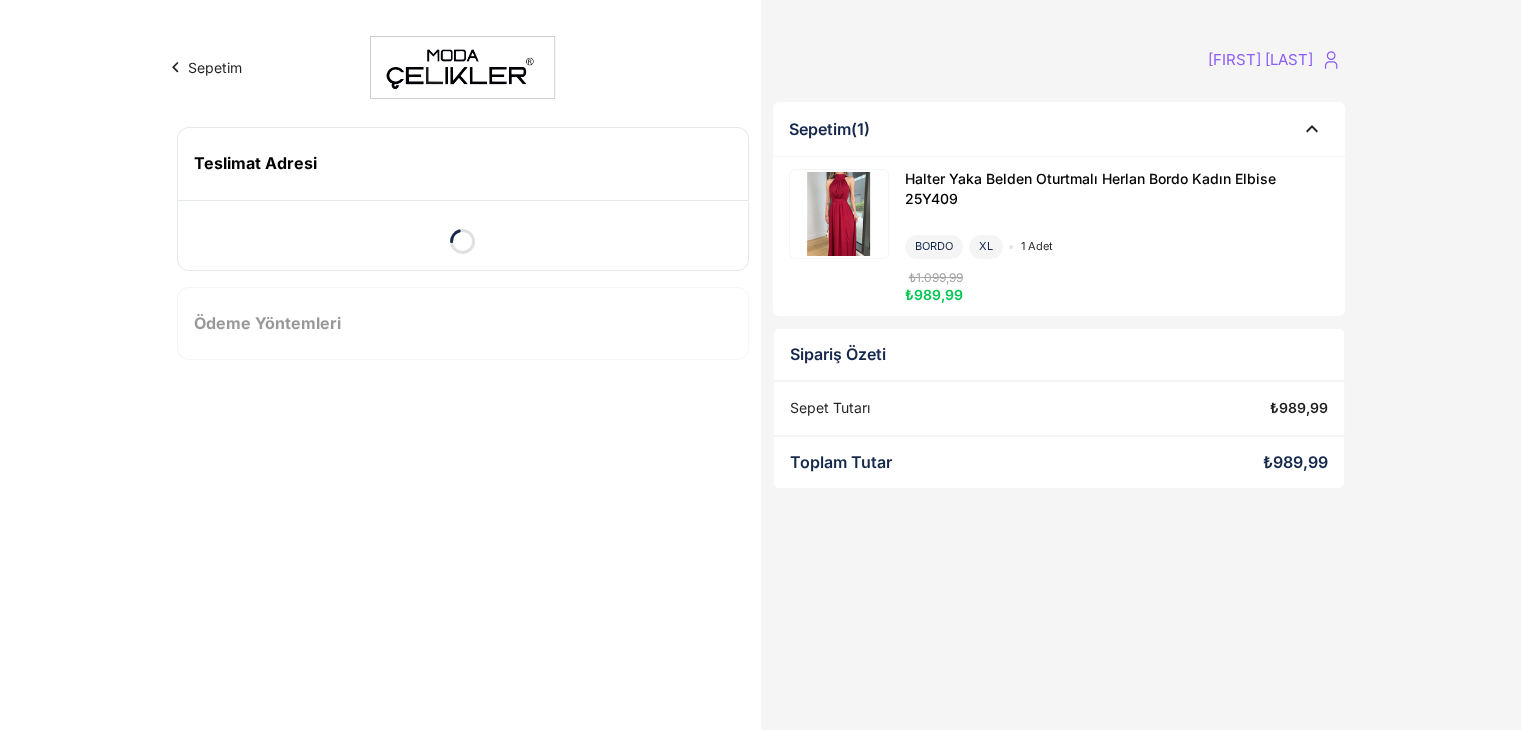 scroll, scrollTop: 0, scrollLeft: 0, axis: both 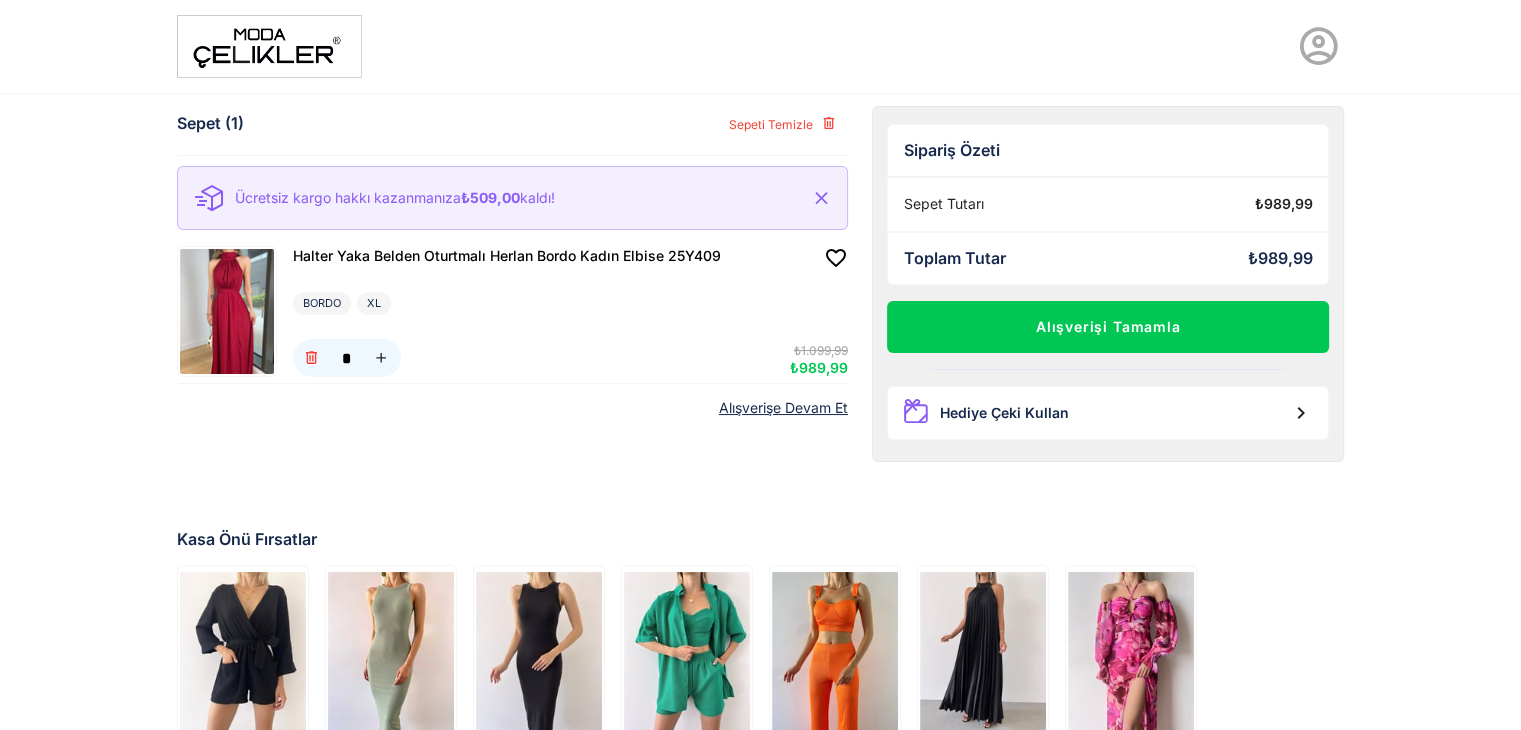 click at bounding box center (269, 46) 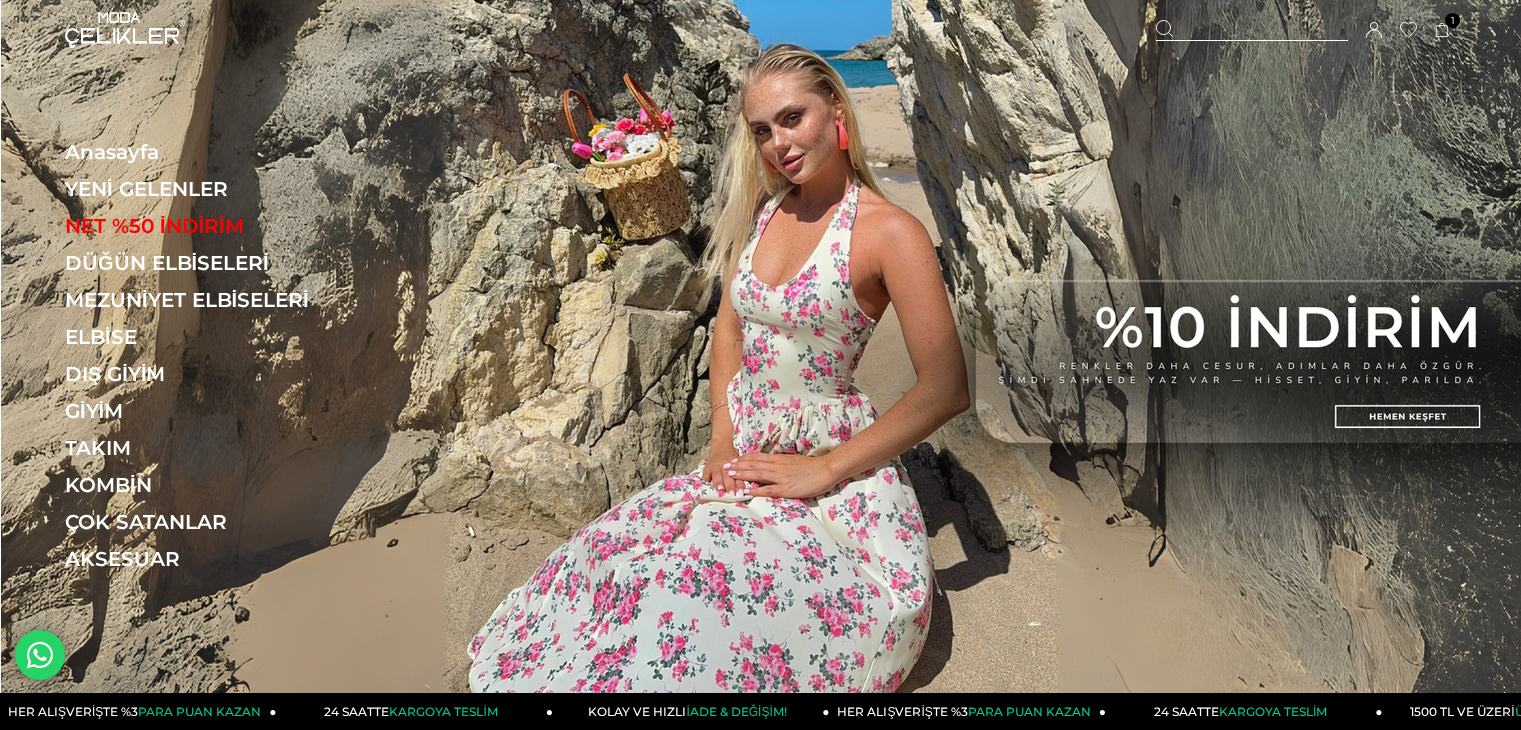 scroll, scrollTop: 0, scrollLeft: 0, axis: both 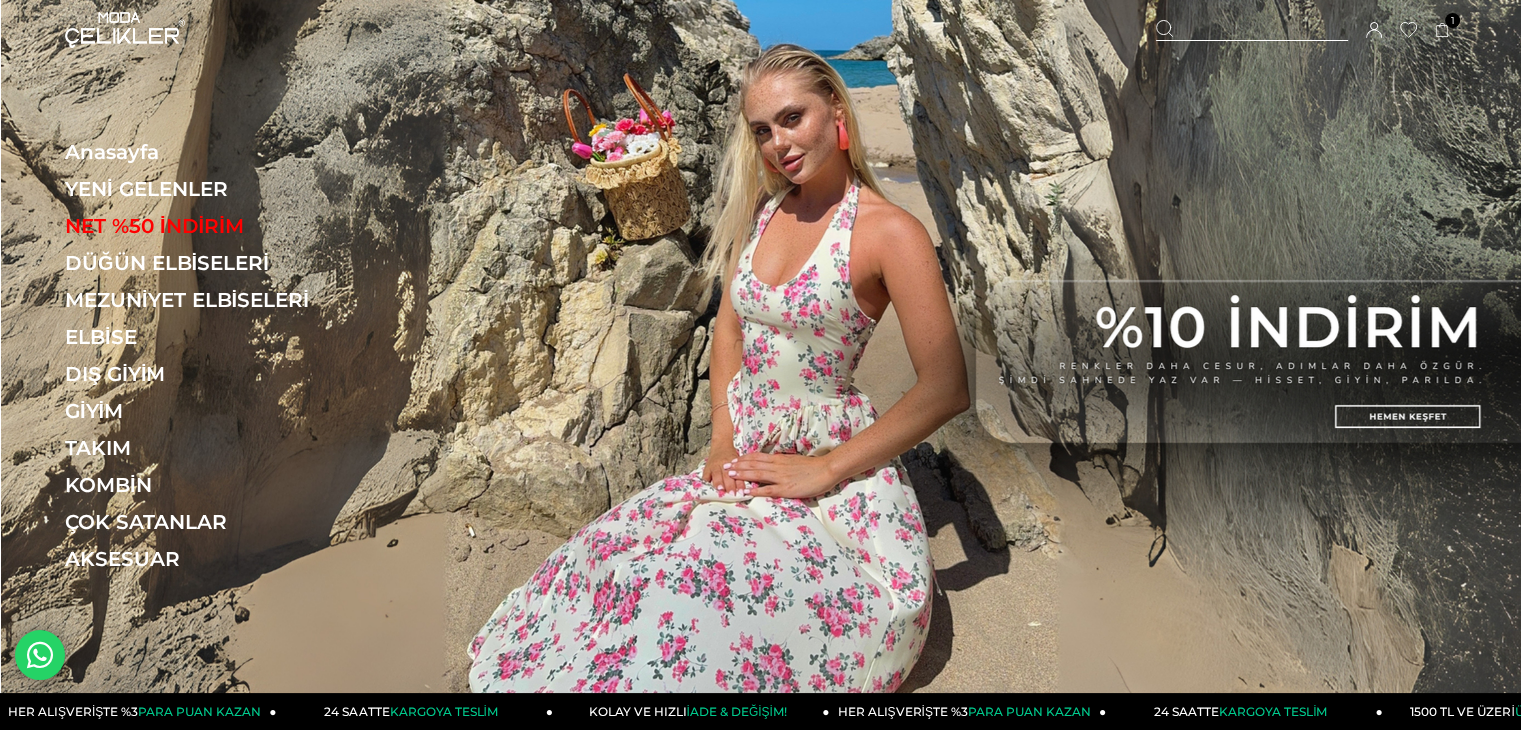 click at bounding box center (761, 356) 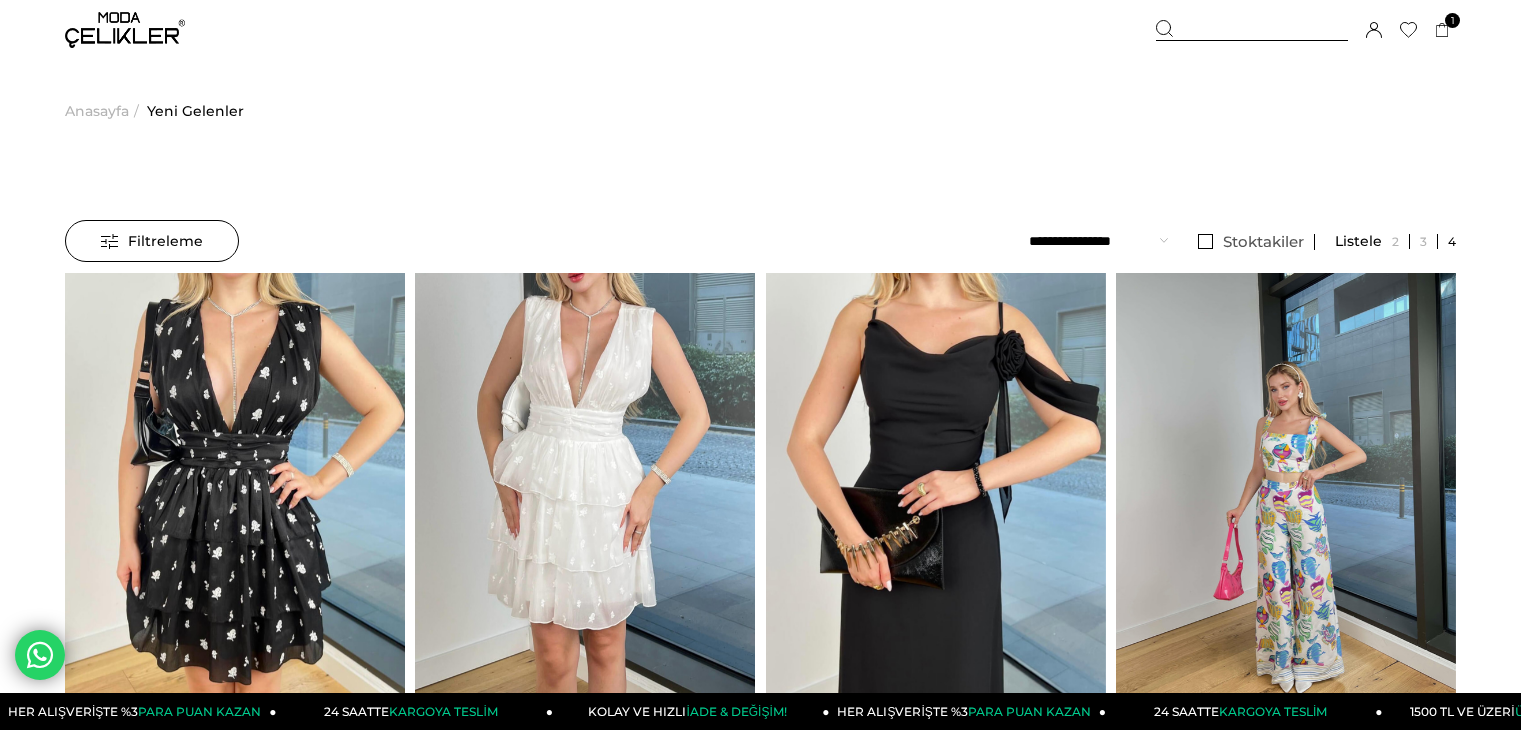 scroll, scrollTop: 96, scrollLeft: 0, axis: vertical 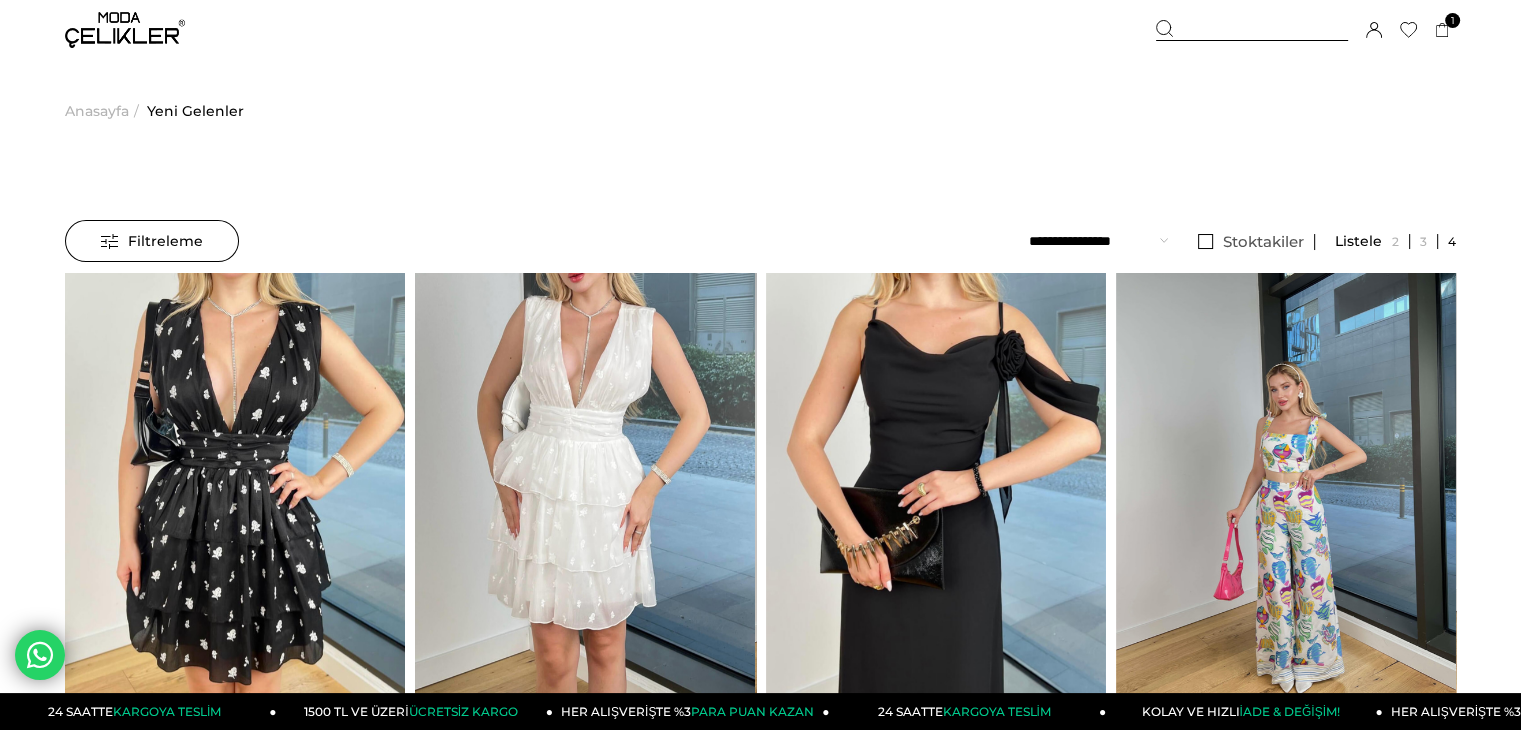 click at bounding box center (125, 30) 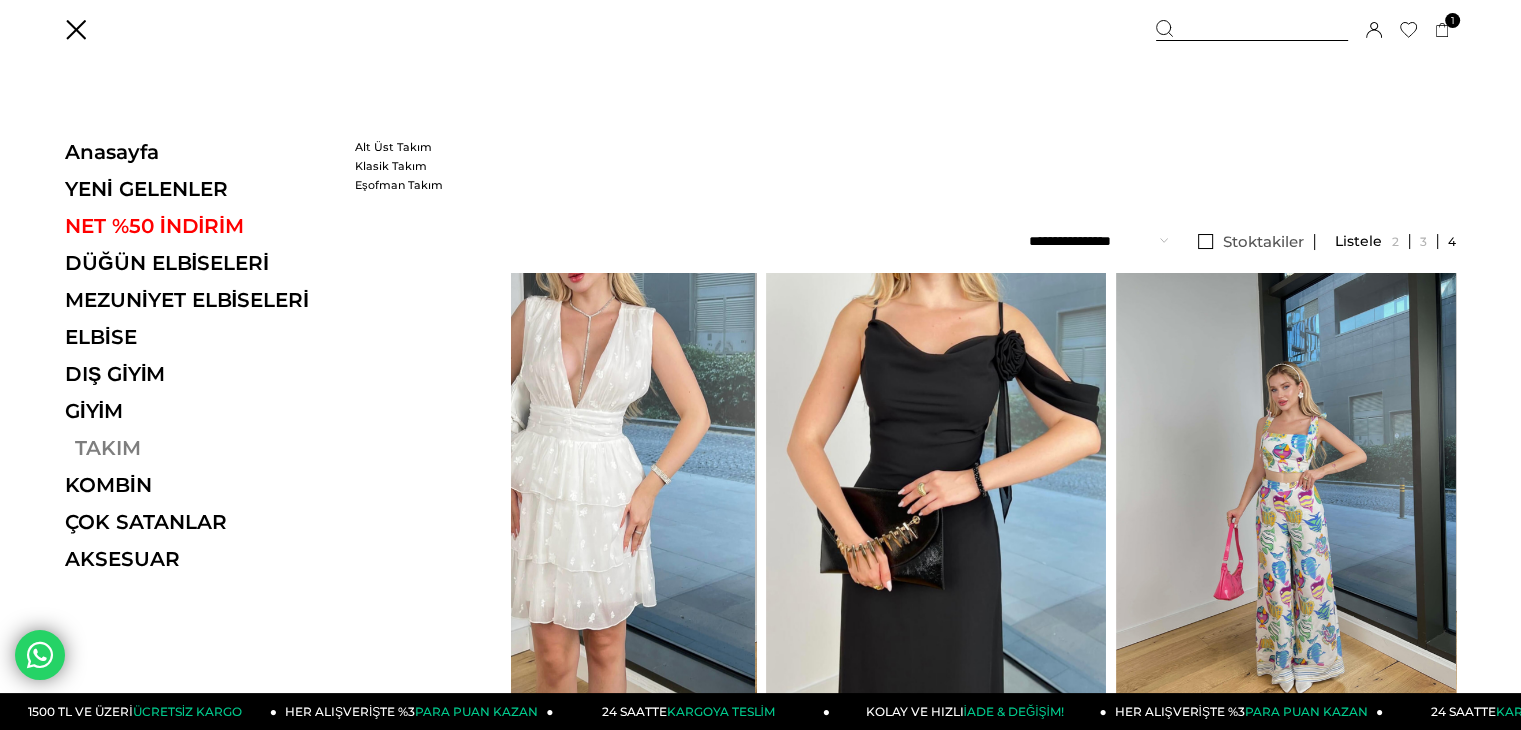 click on "TAKIM" at bounding box center (202, 448) 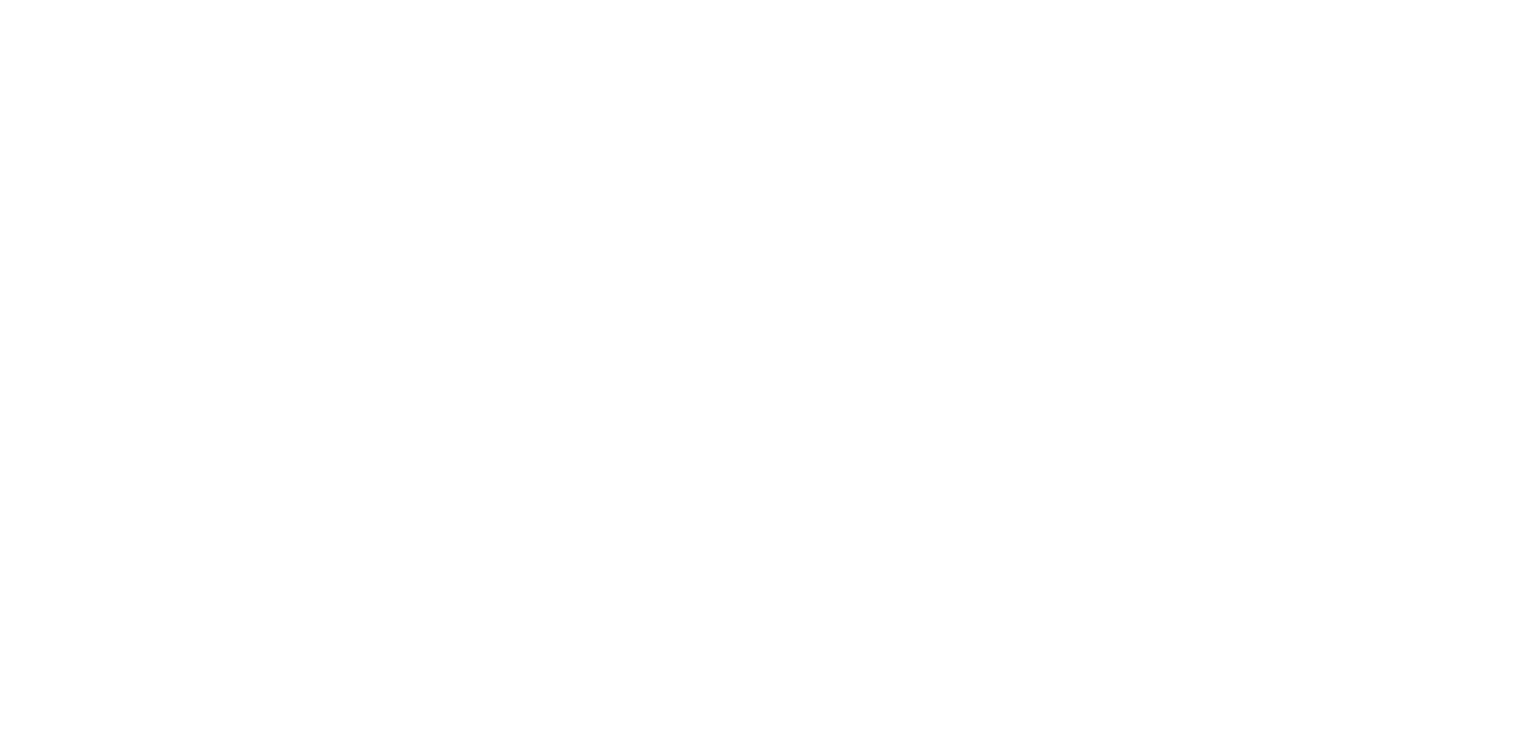 scroll, scrollTop: 0, scrollLeft: 0, axis: both 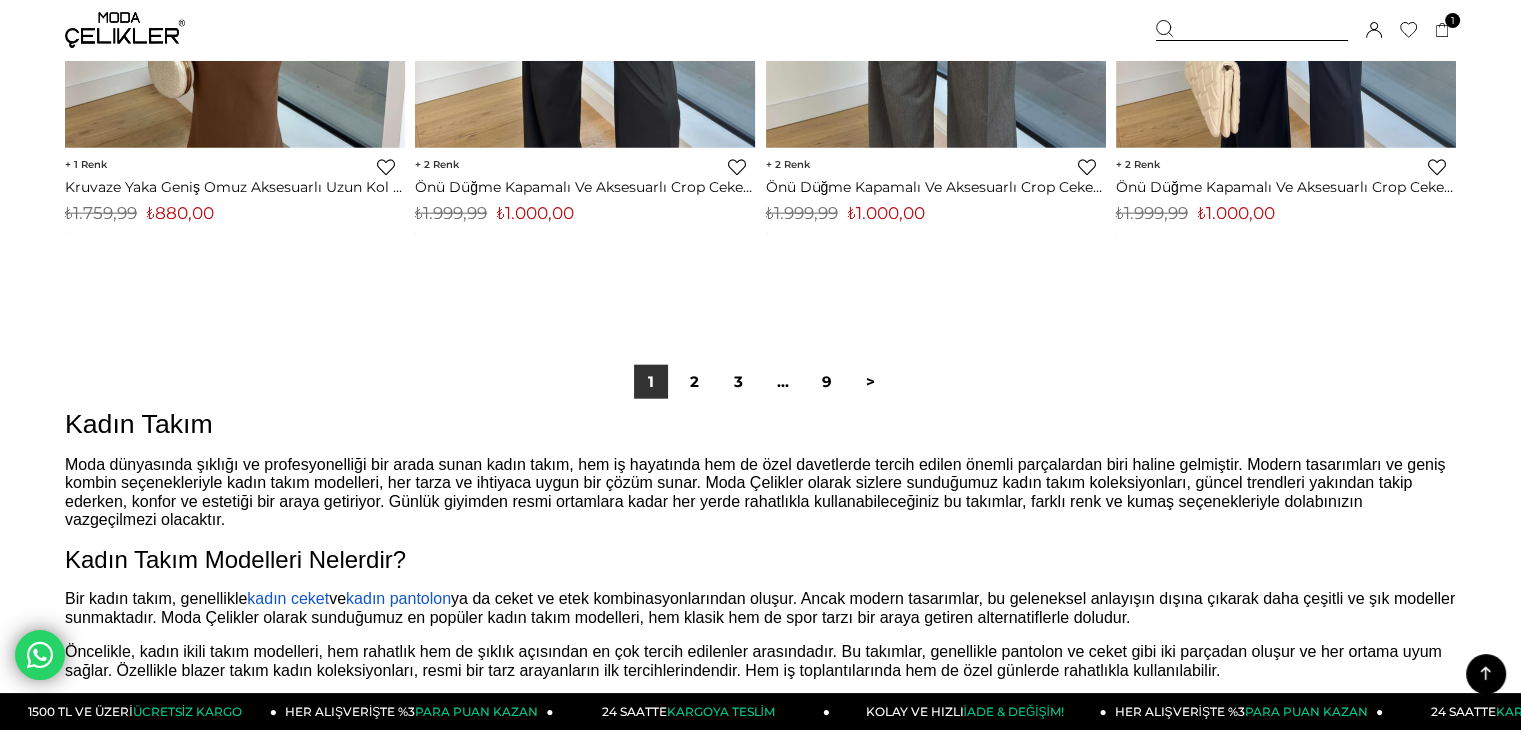 click at bounding box center (125, 30) 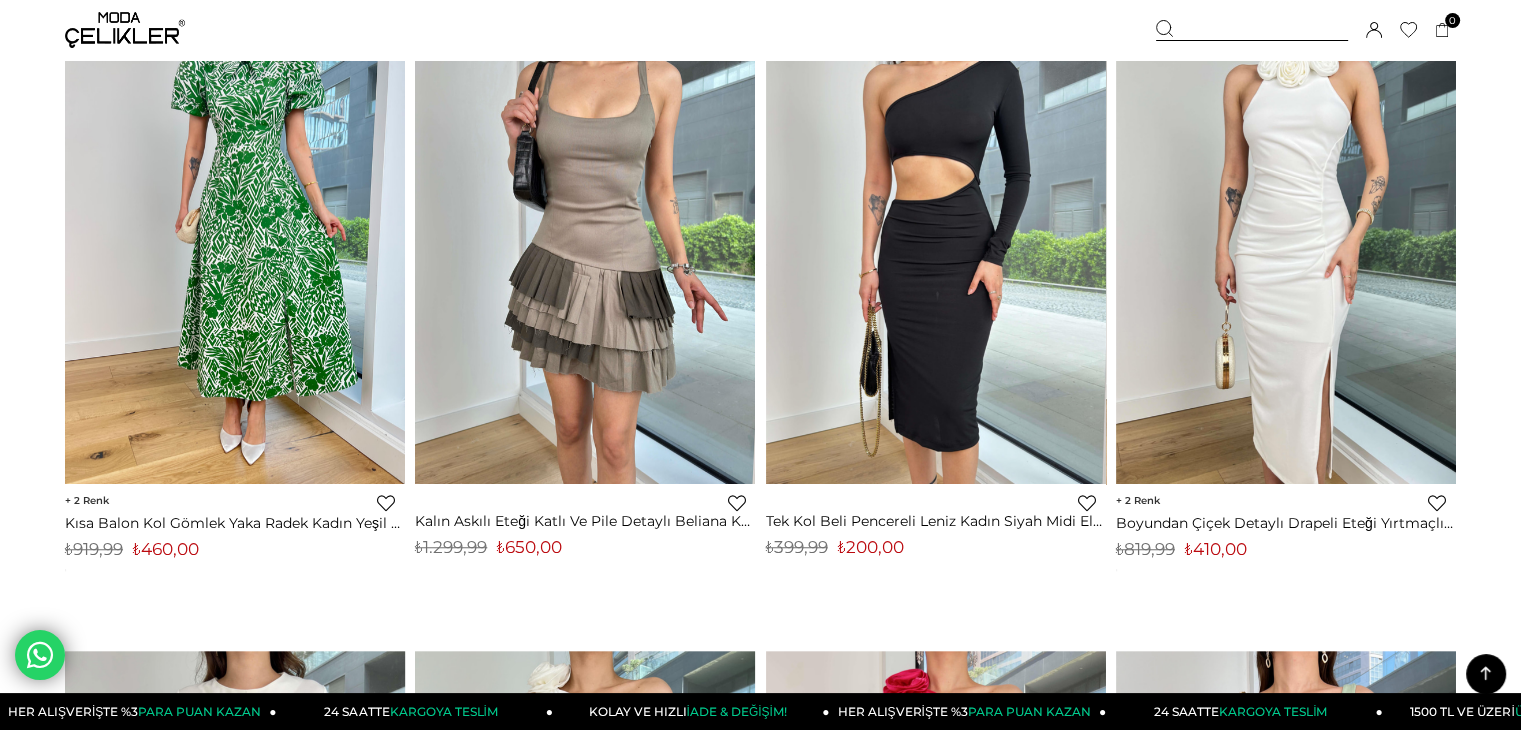 scroll, scrollTop: 0, scrollLeft: 0, axis: both 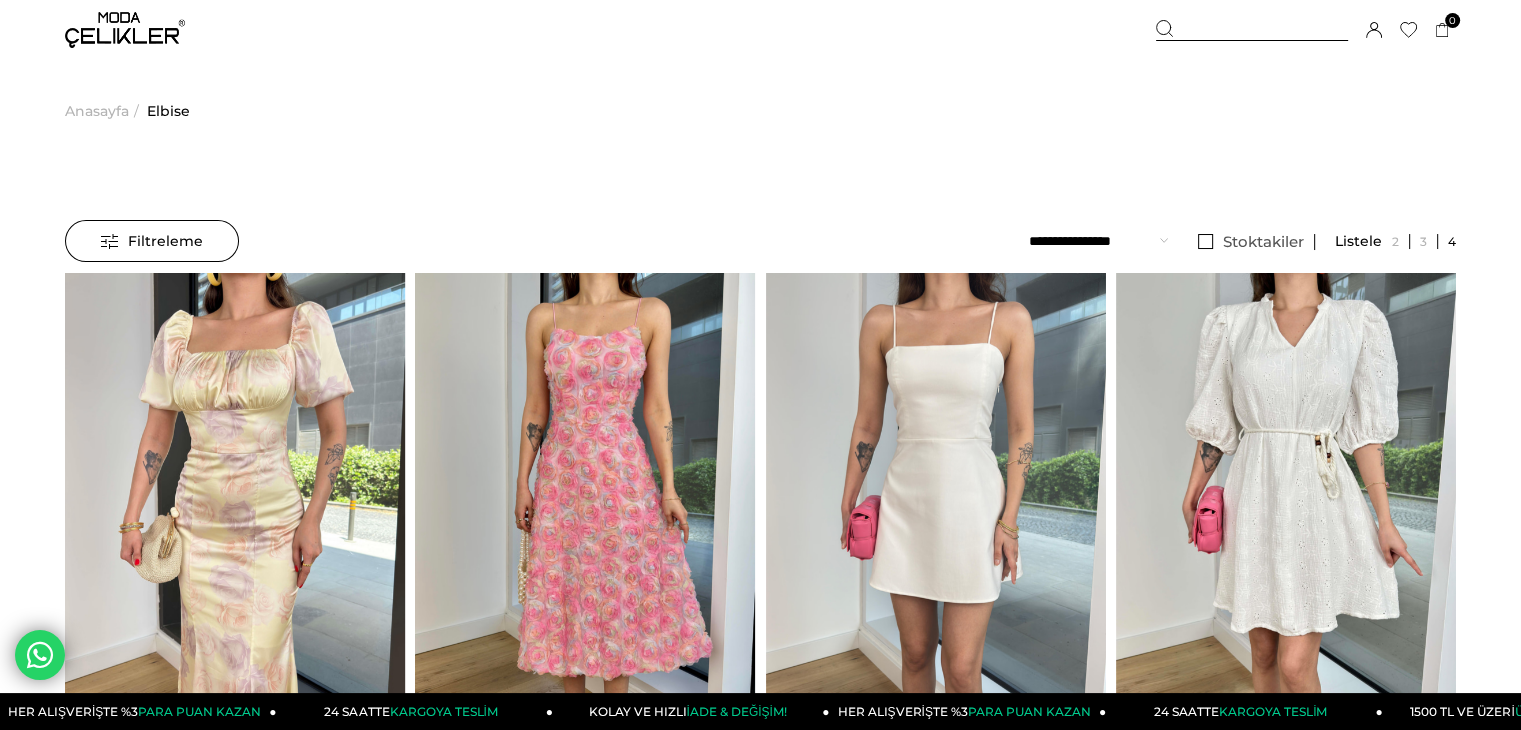 click at bounding box center [1252, 30] 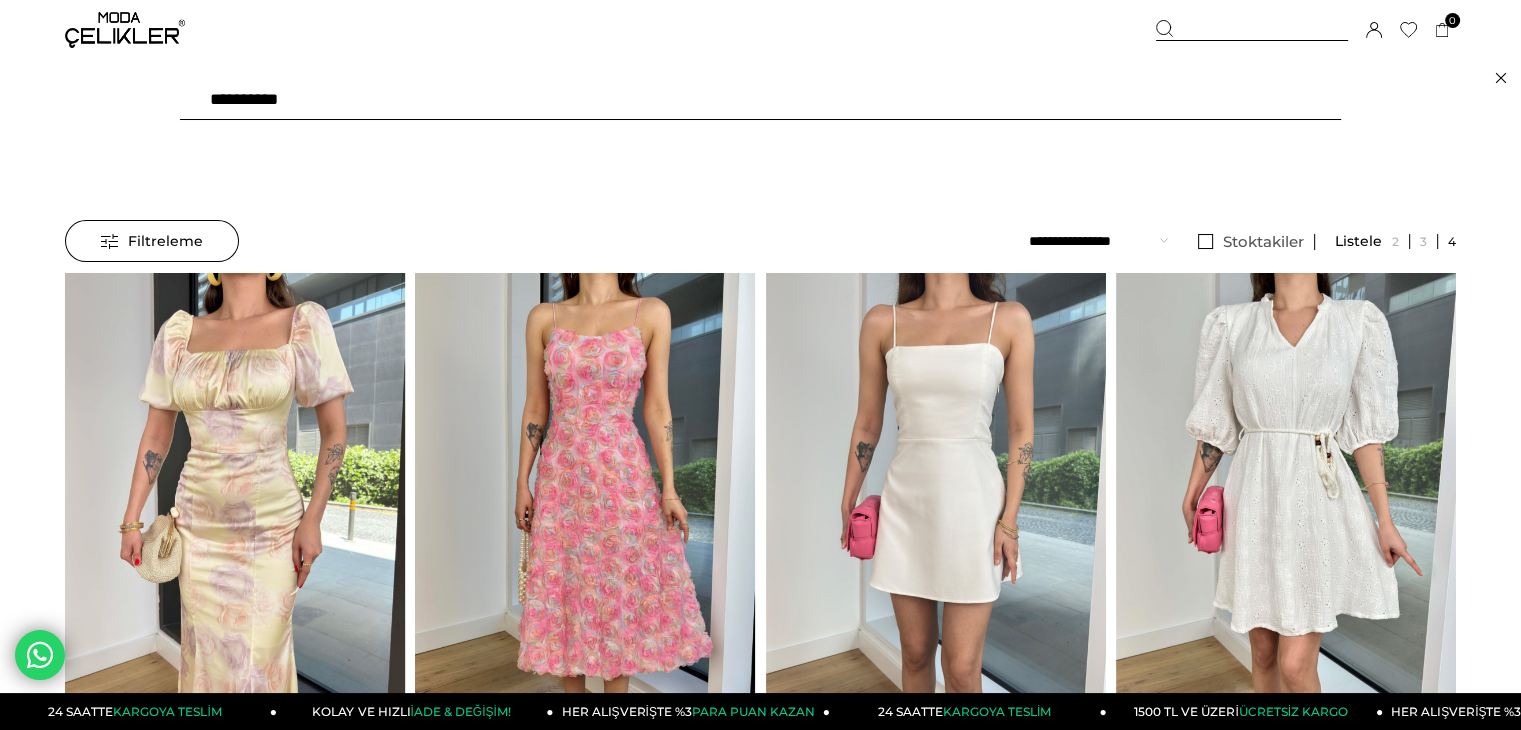 type on "**********" 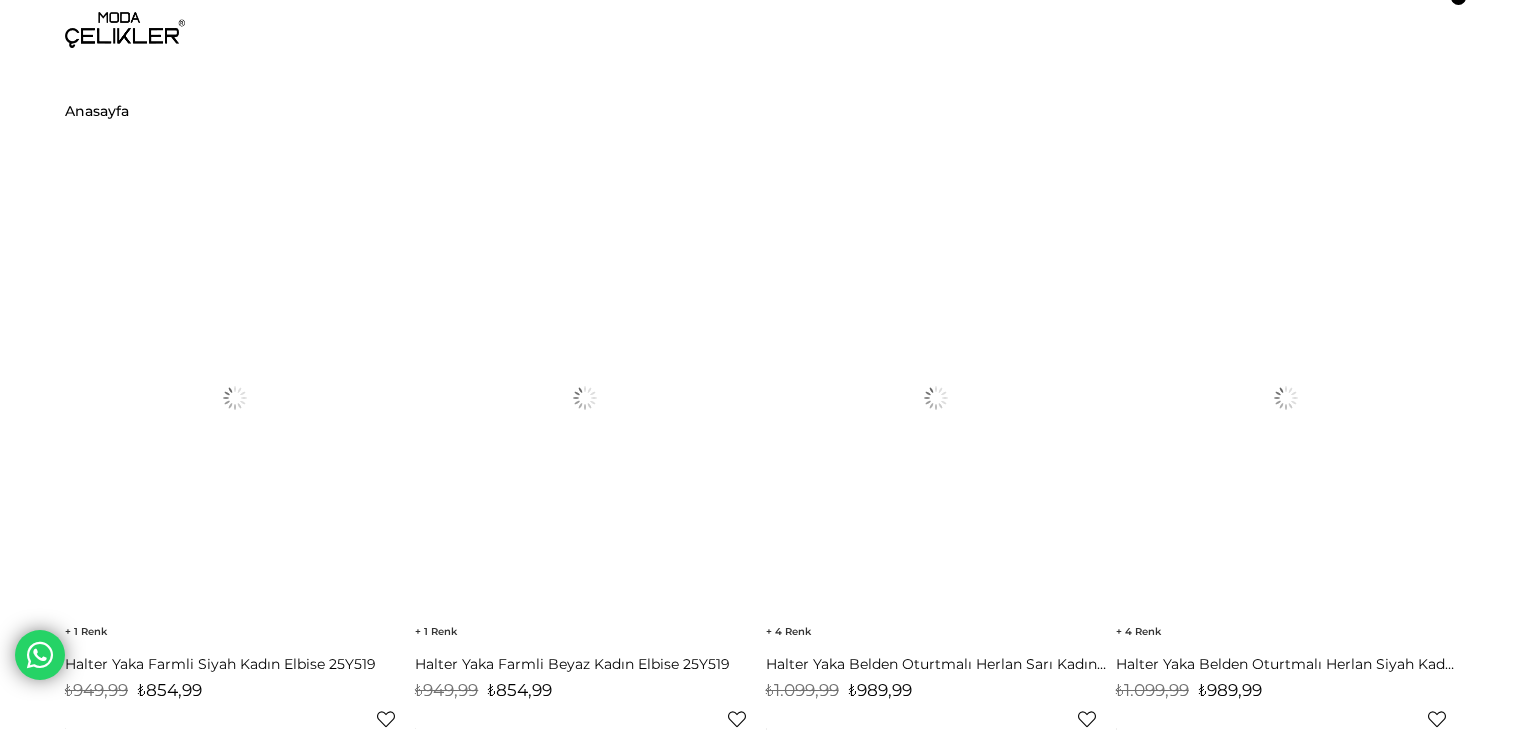scroll, scrollTop: 0, scrollLeft: 0, axis: both 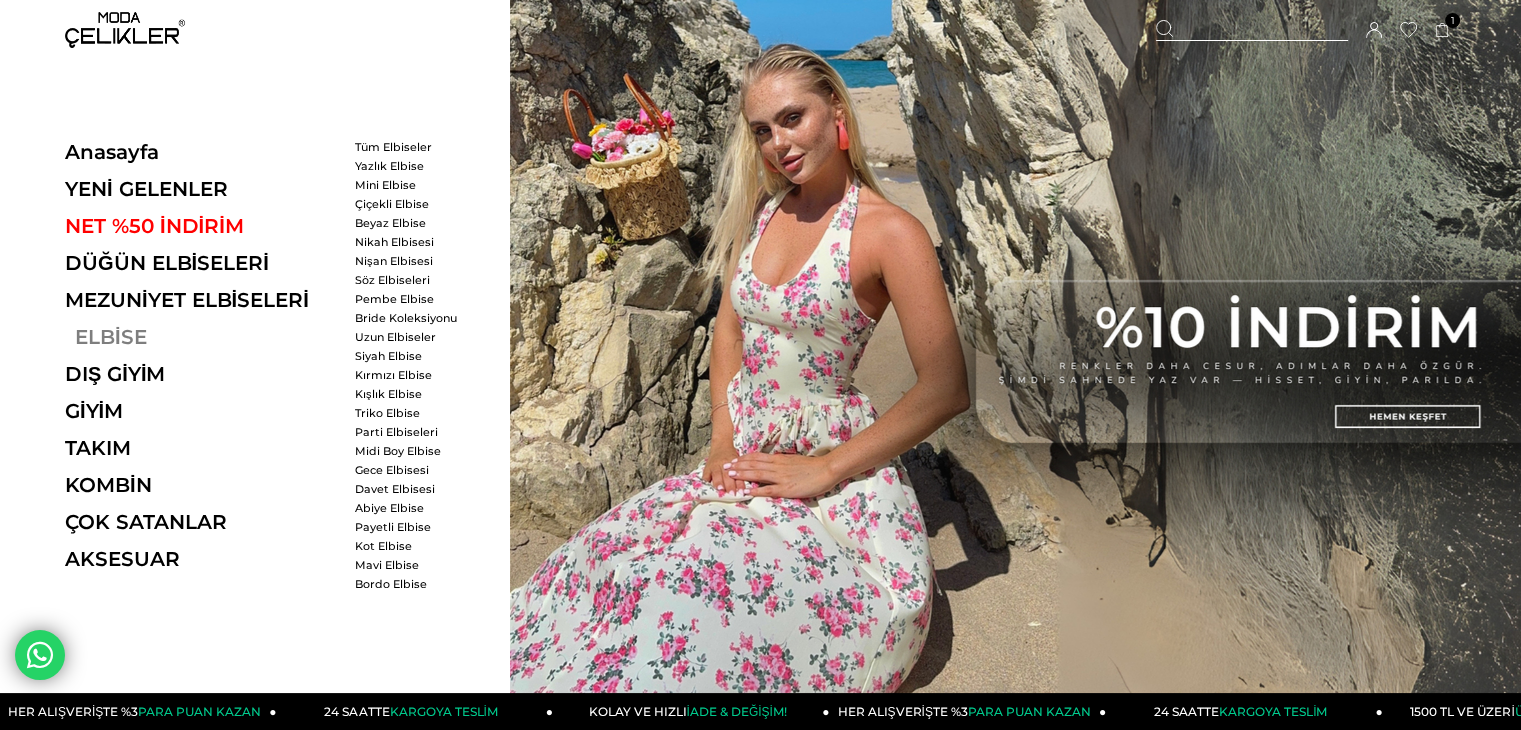 click on "ELBİSE" at bounding box center [202, 337] 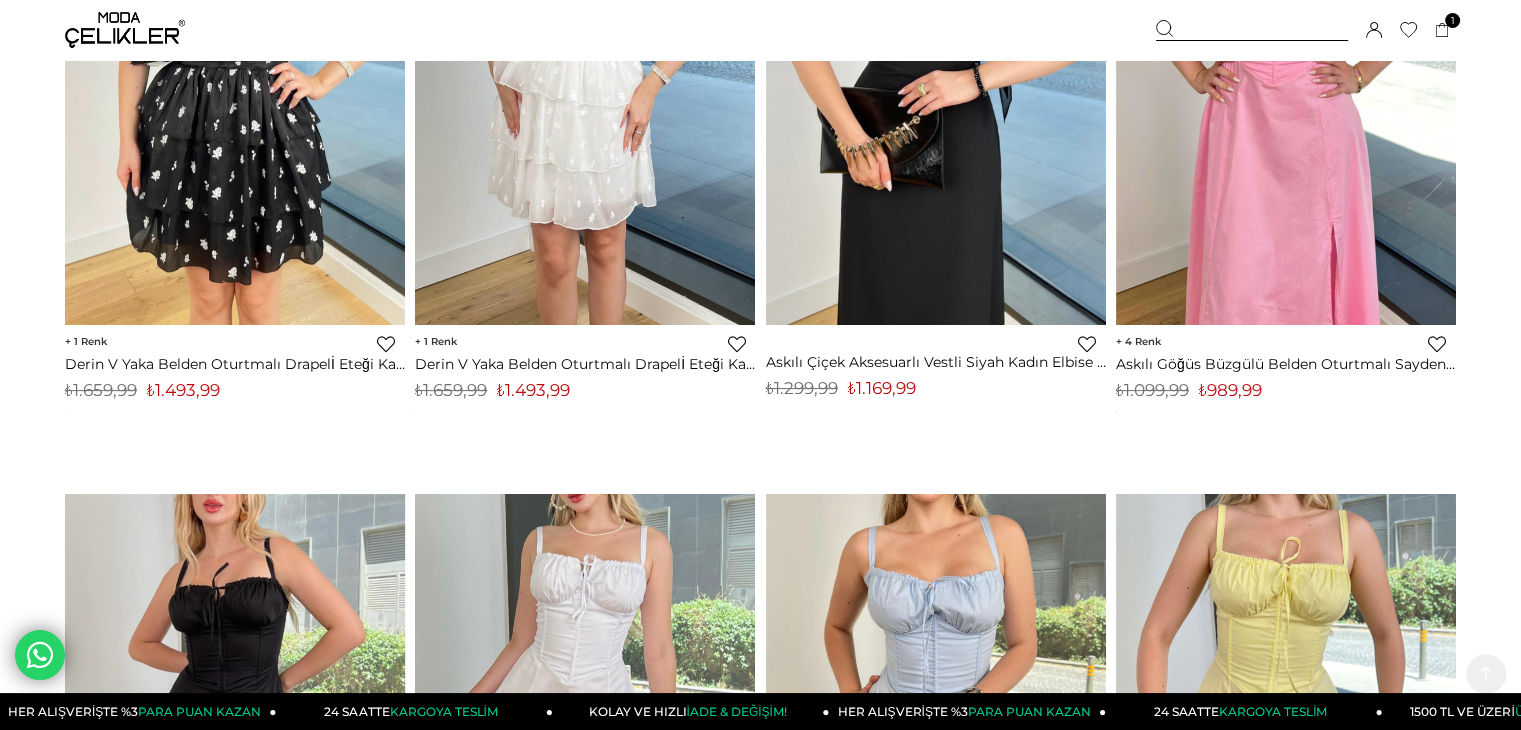 scroll, scrollTop: 400, scrollLeft: 0, axis: vertical 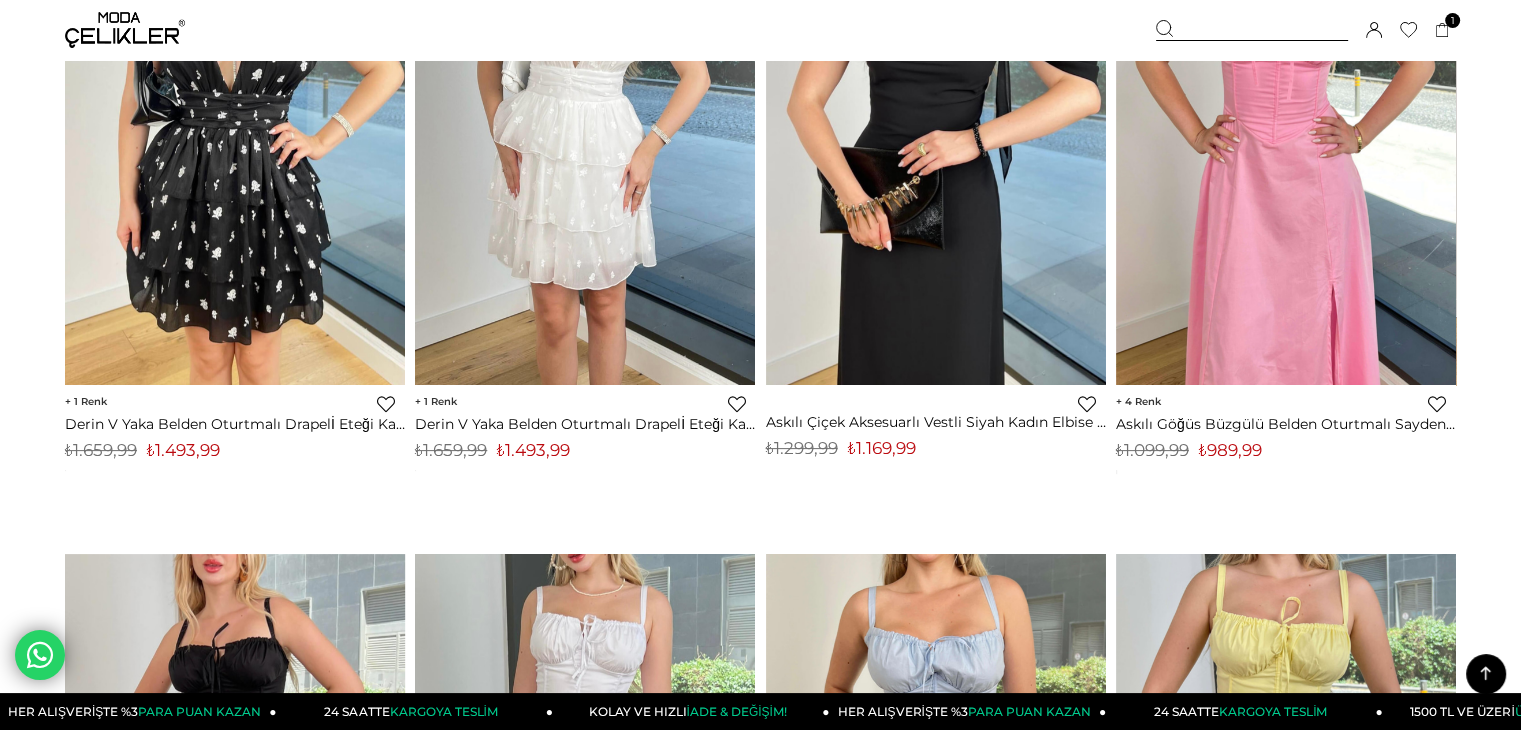 click at bounding box center [1252, 30] 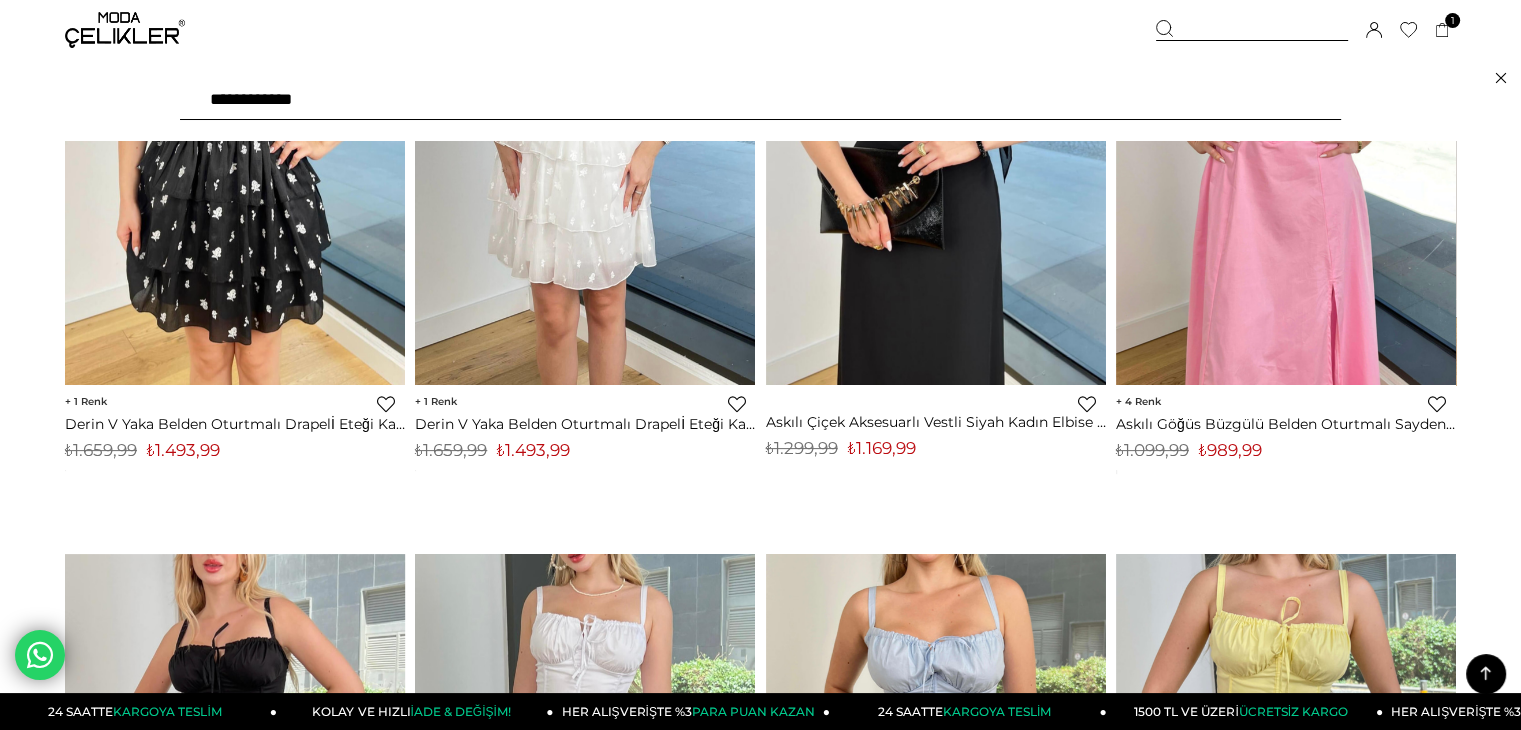 type on "**********" 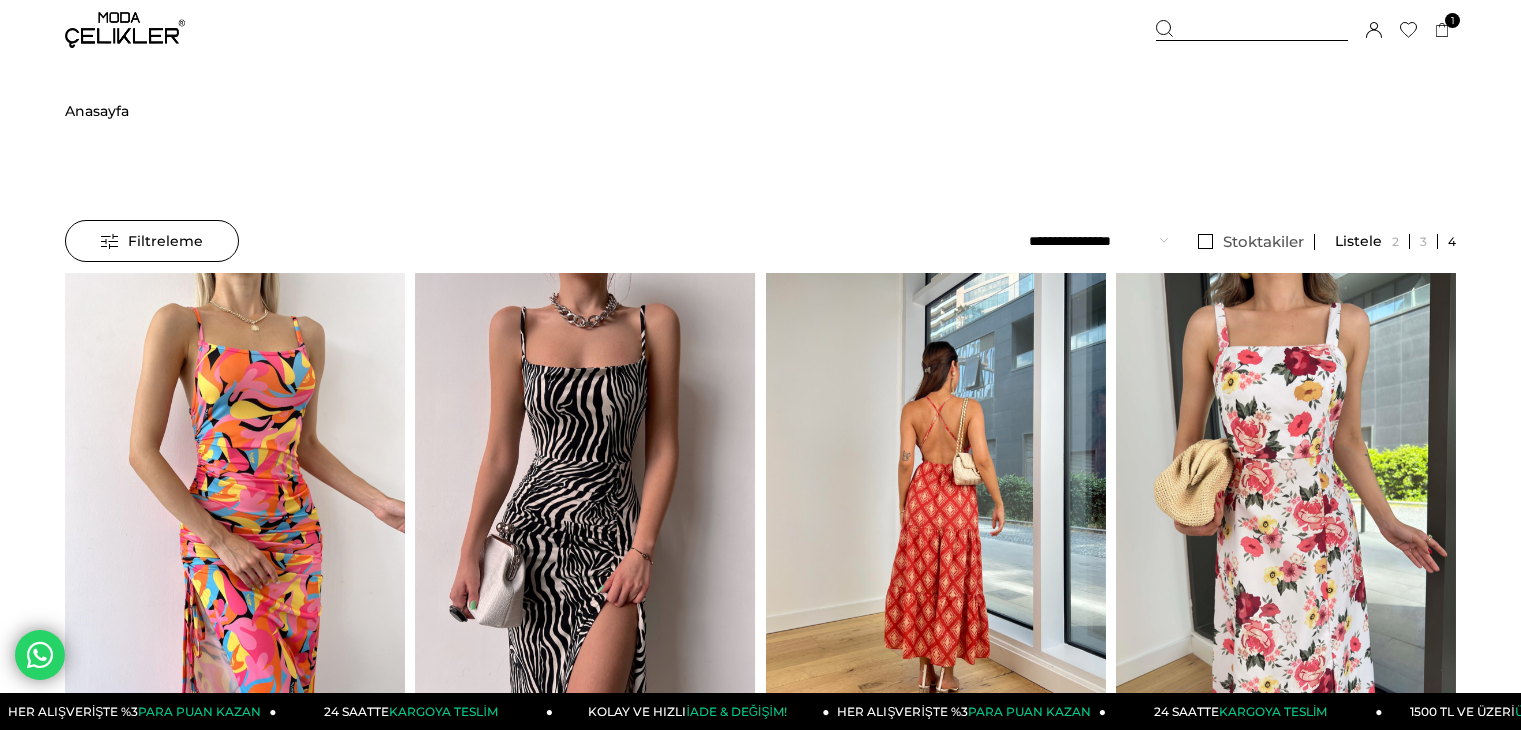 scroll, scrollTop: 0, scrollLeft: 0, axis: both 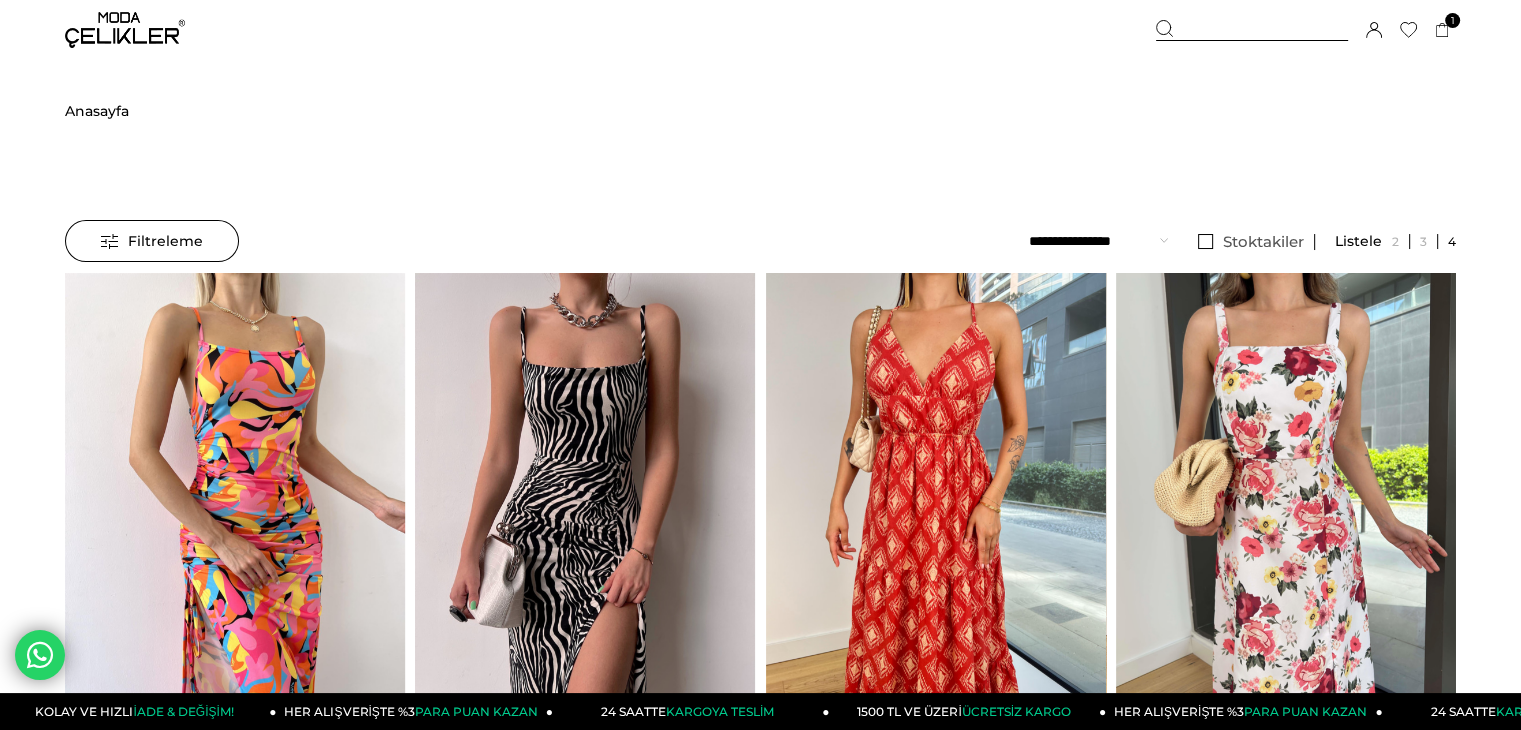 click at bounding box center [1252, 30] 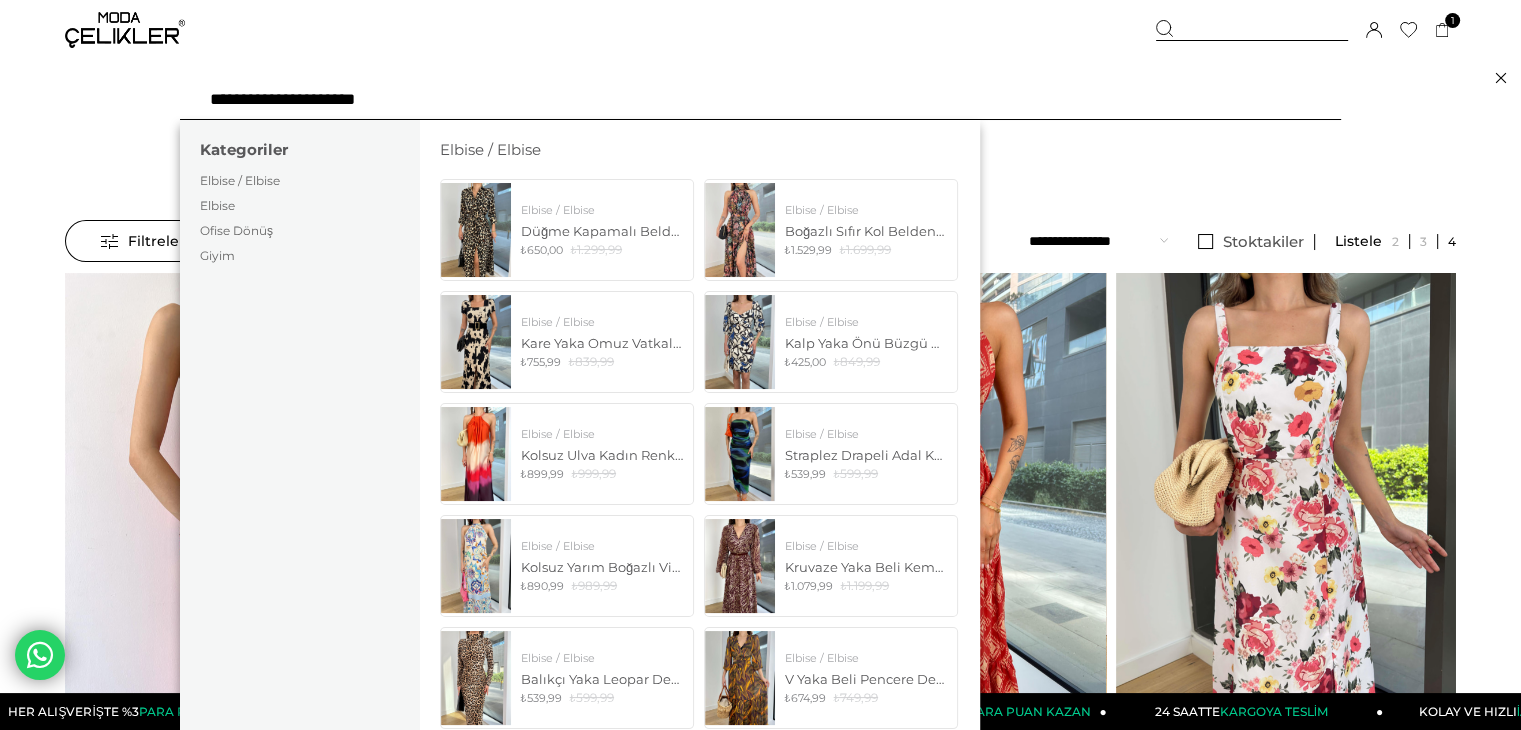 click on "**********" at bounding box center (760, 100) 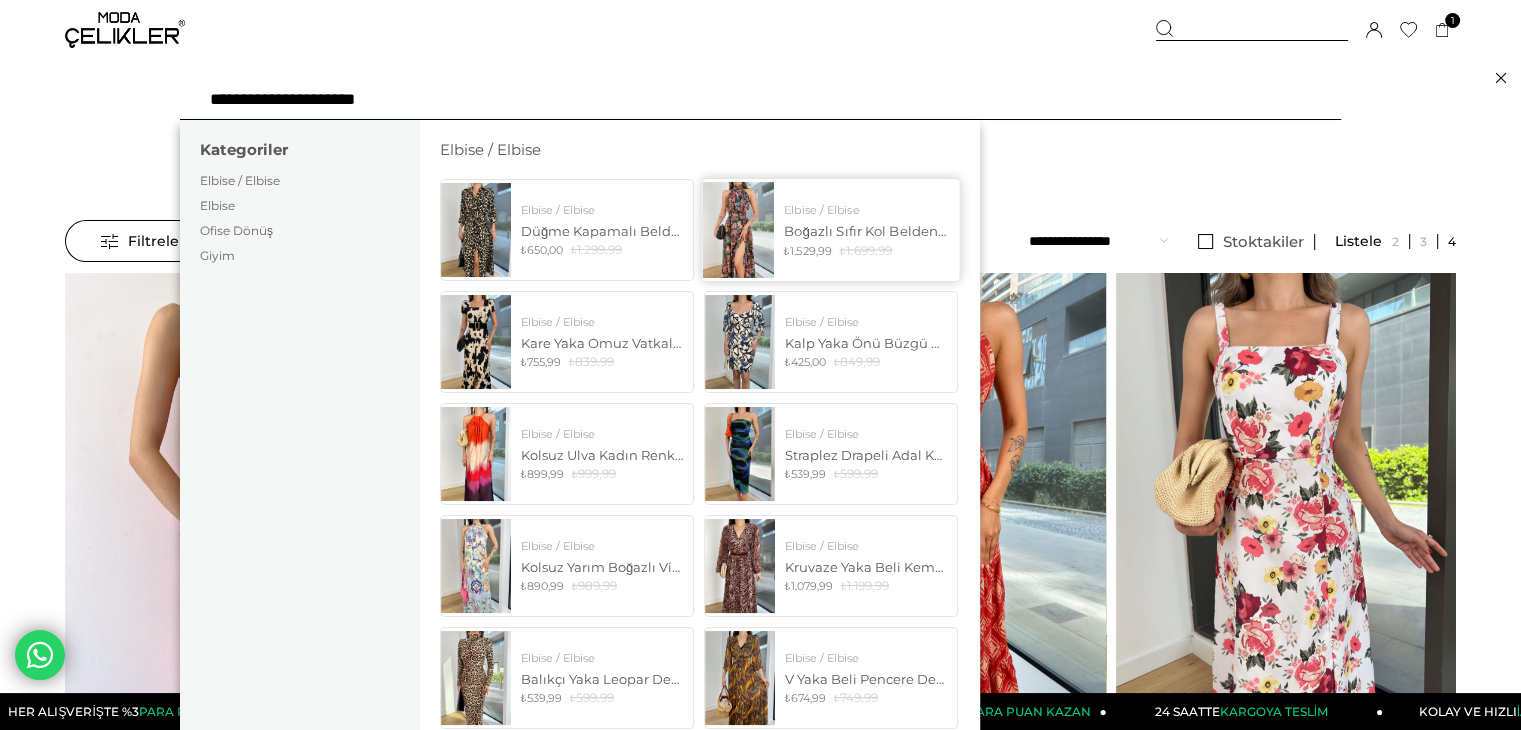 type on "**********" 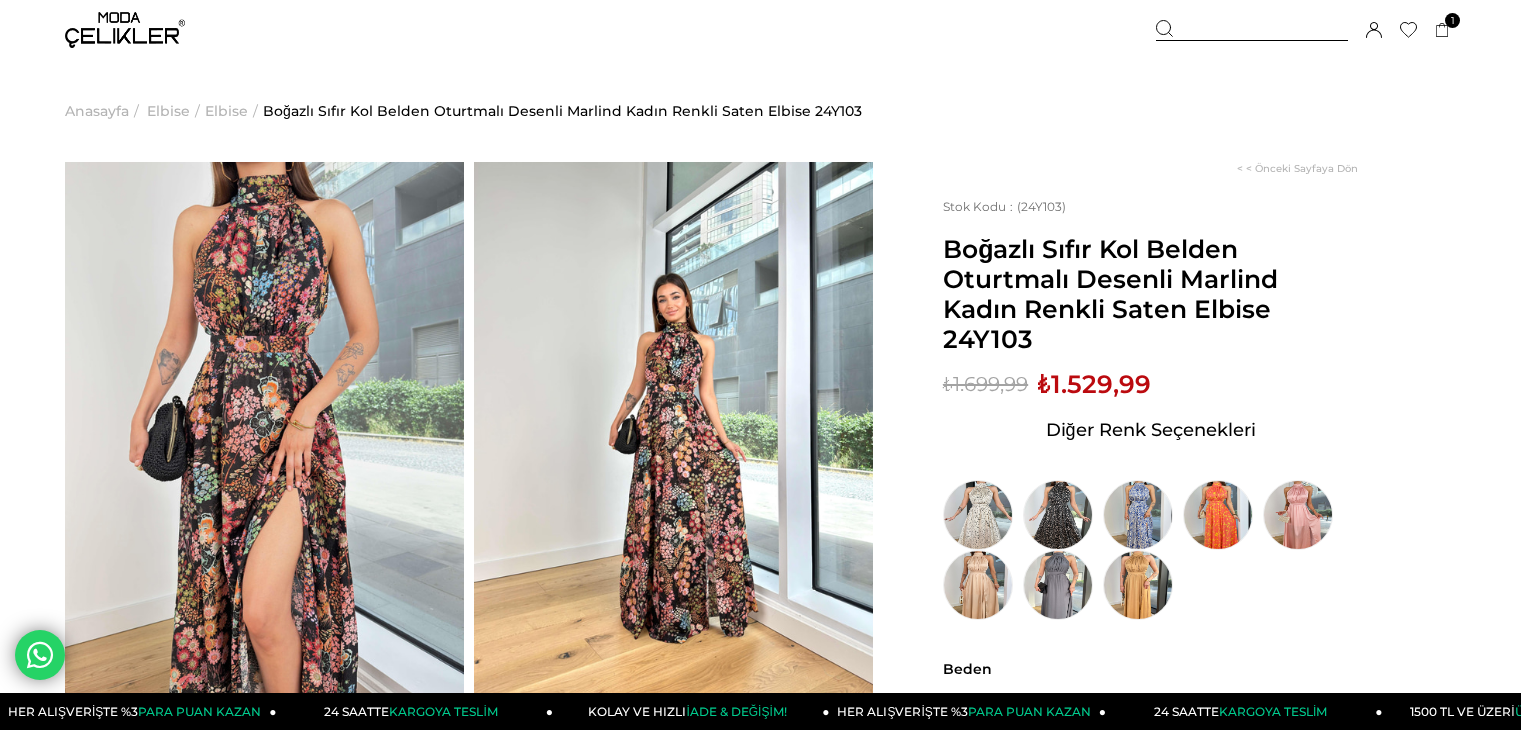 scroll, scrollTop: 0, scrollLeft: 0, axis: both 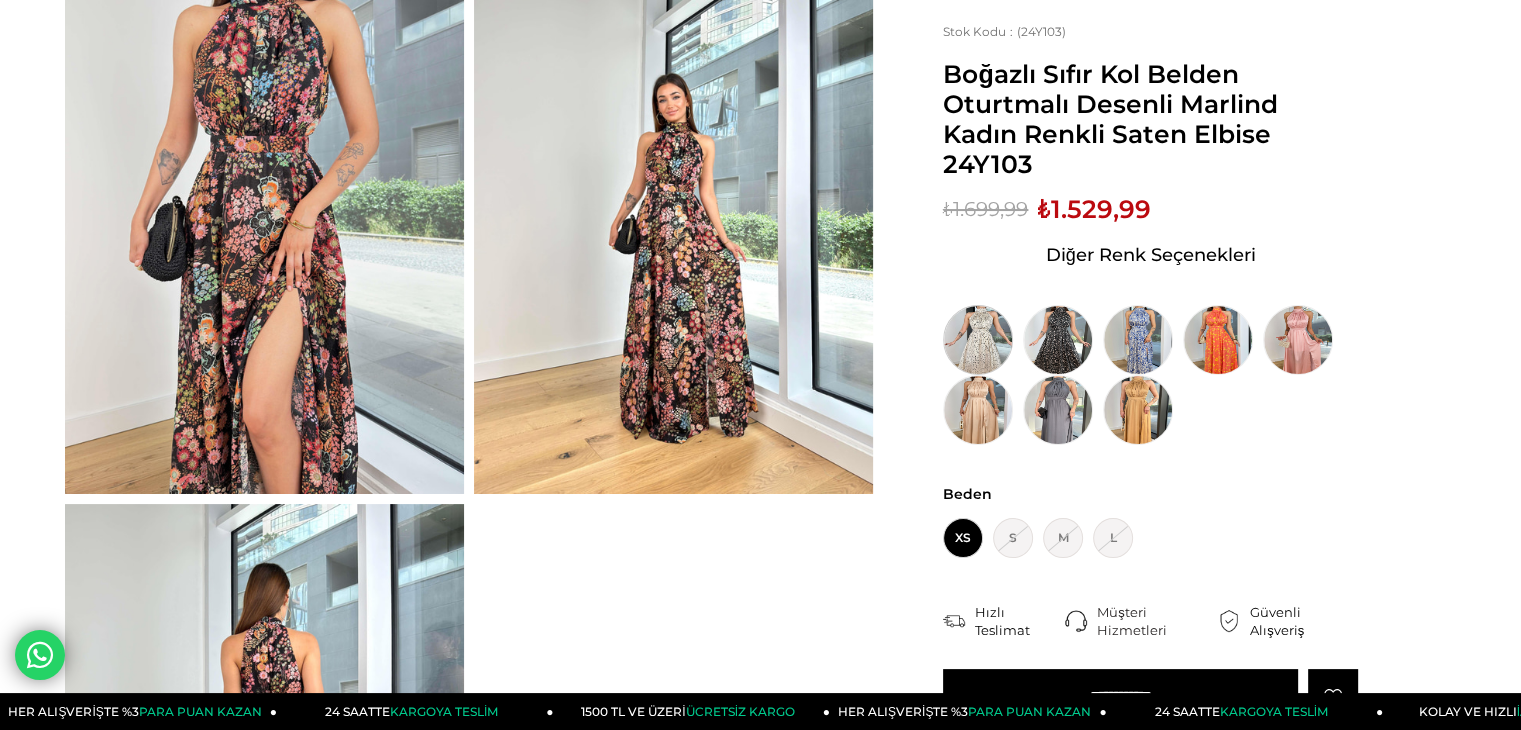 click at bounding box center [978, 340] 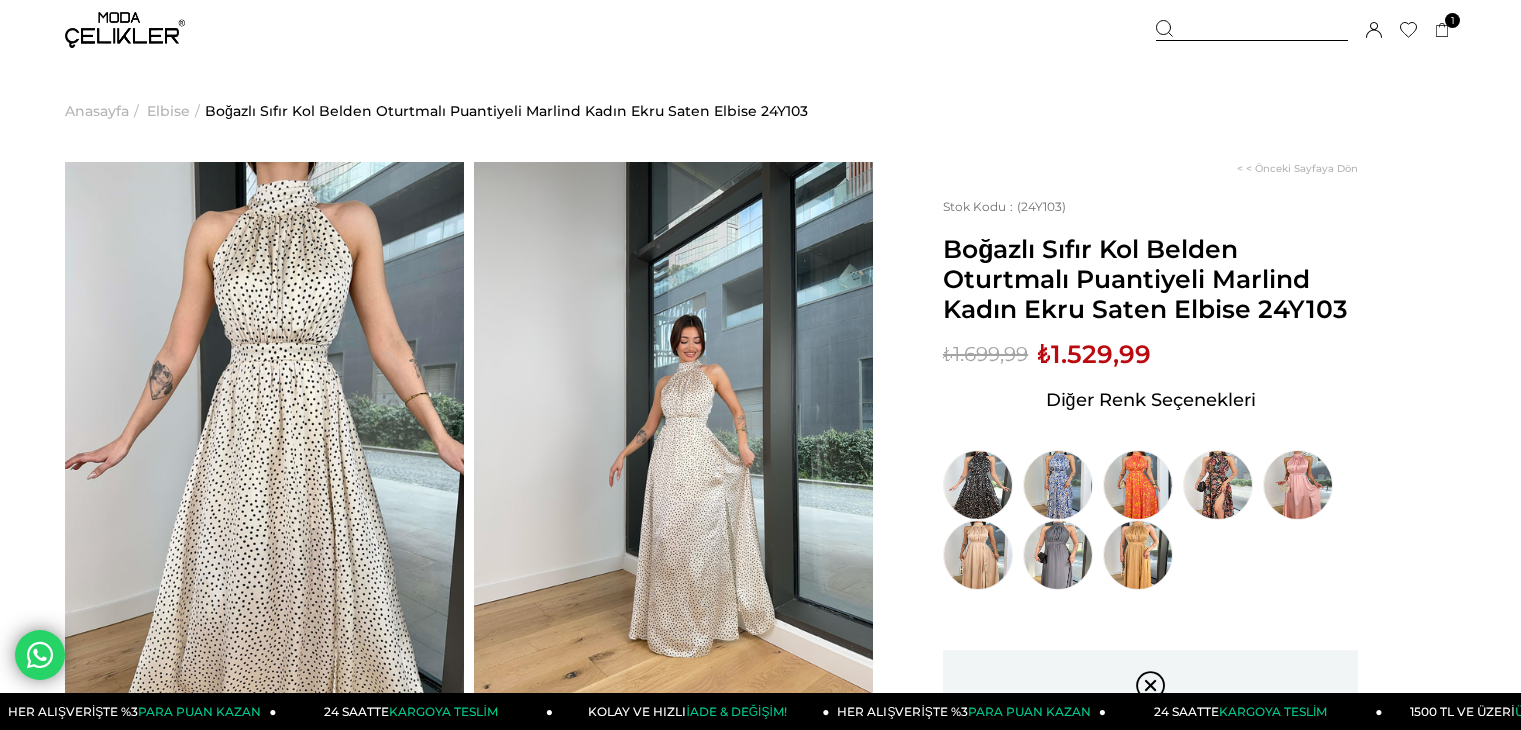 scroll, scrollTop: 0, scrollLeft: 0, axis: both 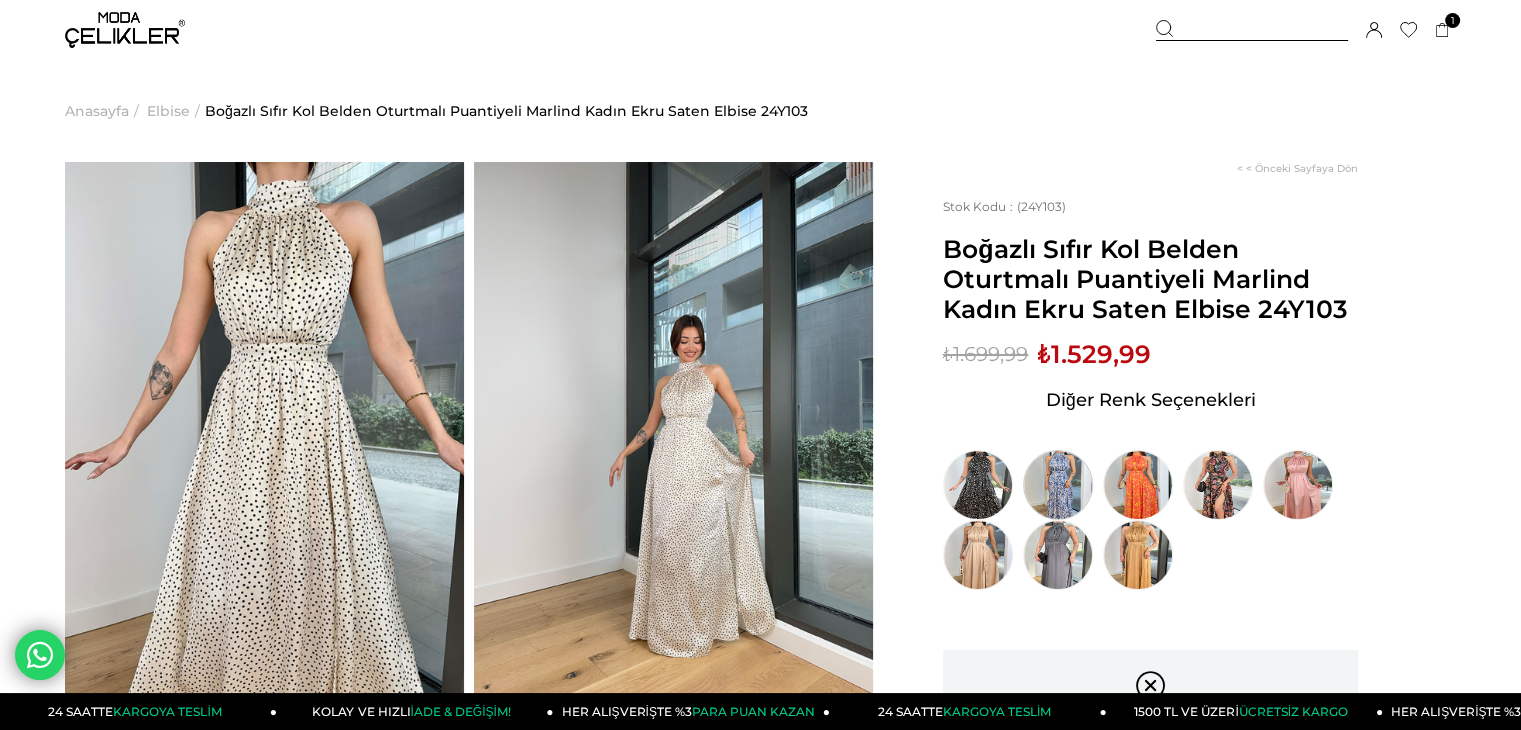 click at bounding box center [1058, 485] 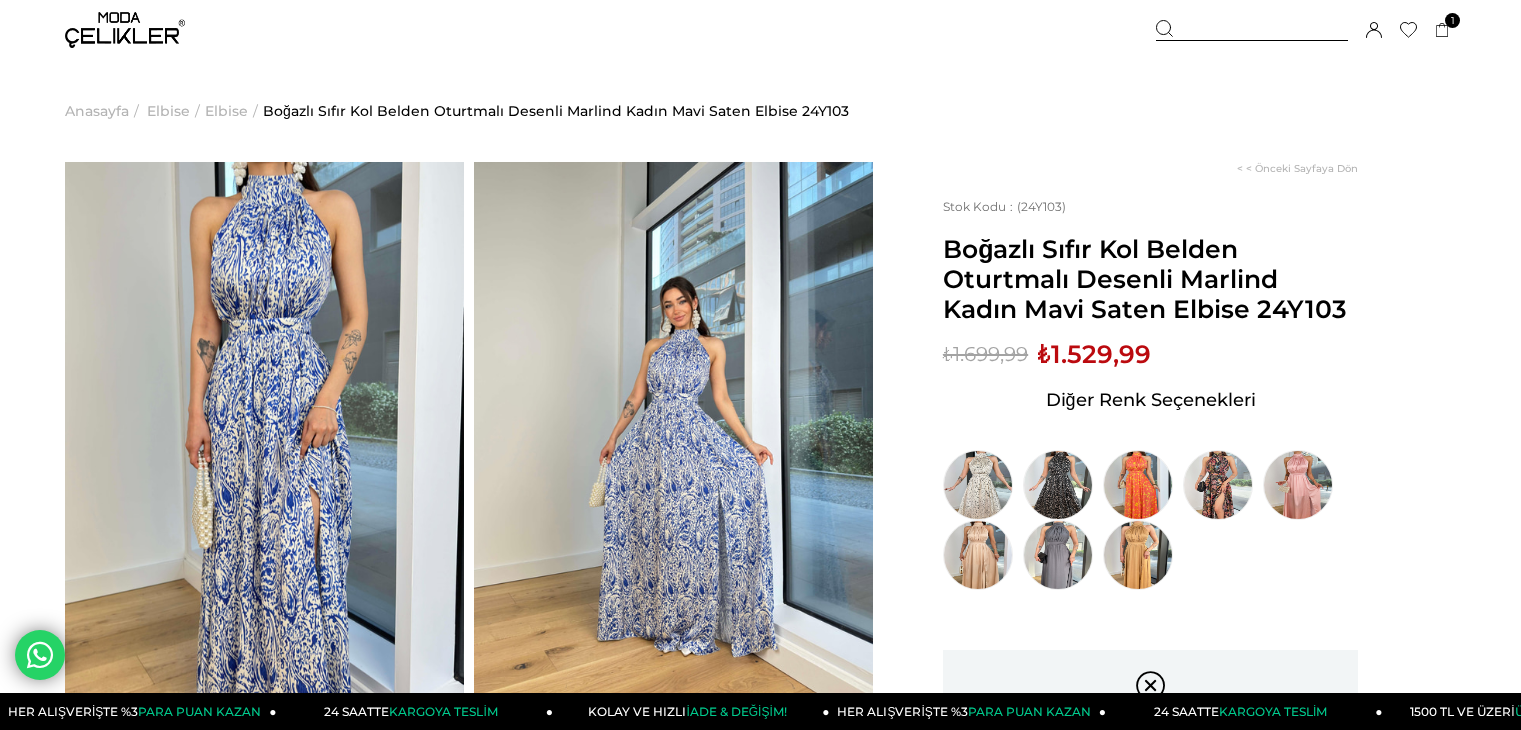 scroll, scrollTop: 0, scrollLeft: 0, axis: both 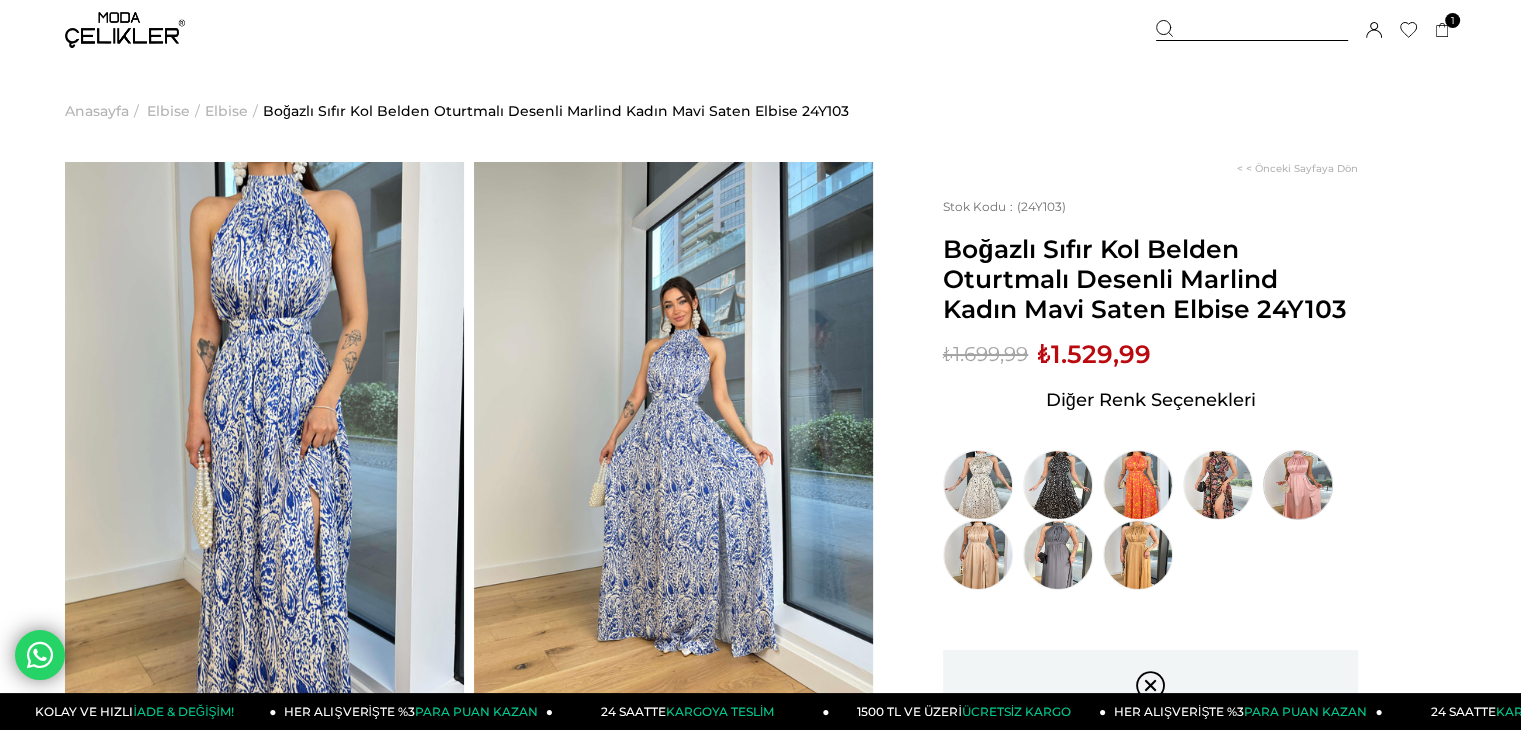 click at bounding box center [1298, 485] 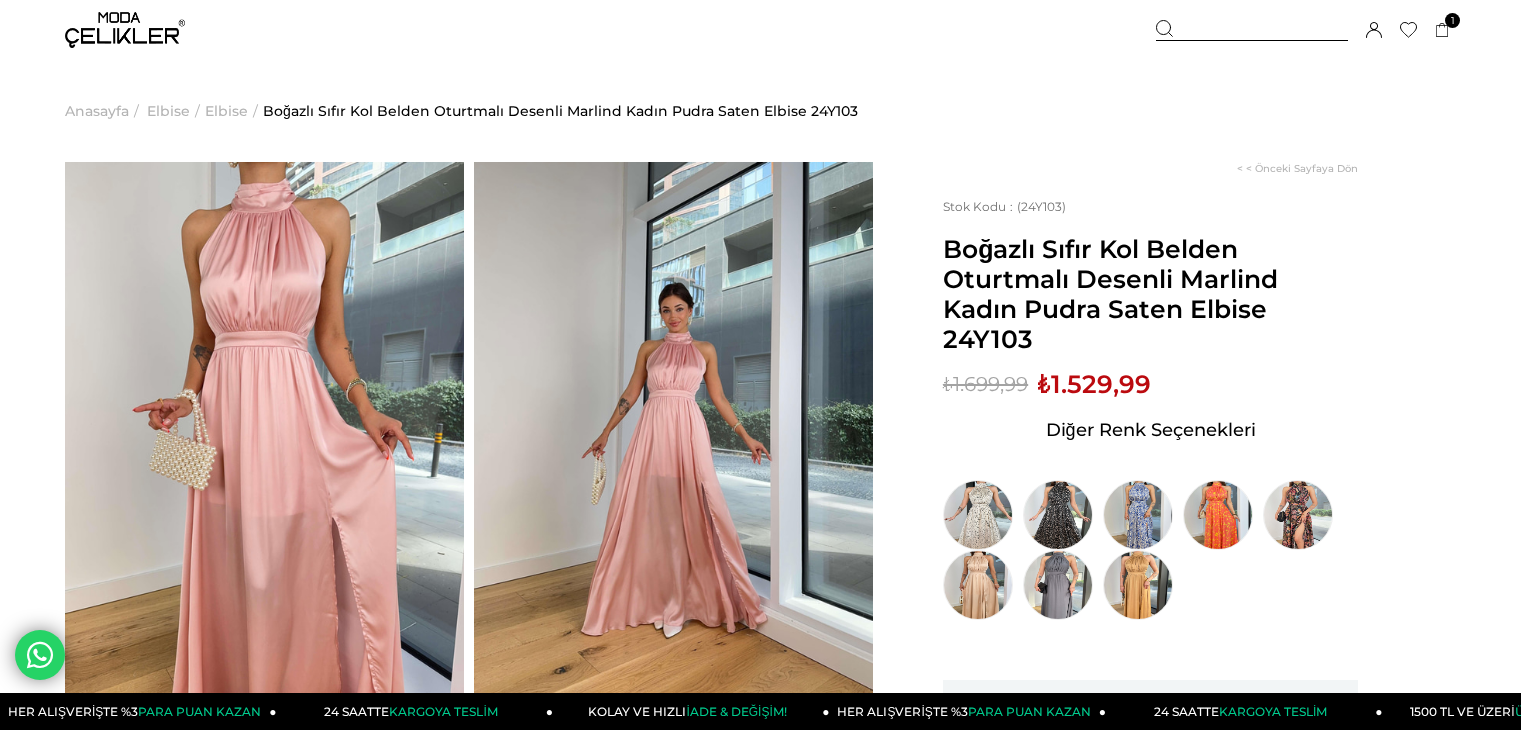 scroll, scrollTop: 0, scrollLeft: 0, axis: both 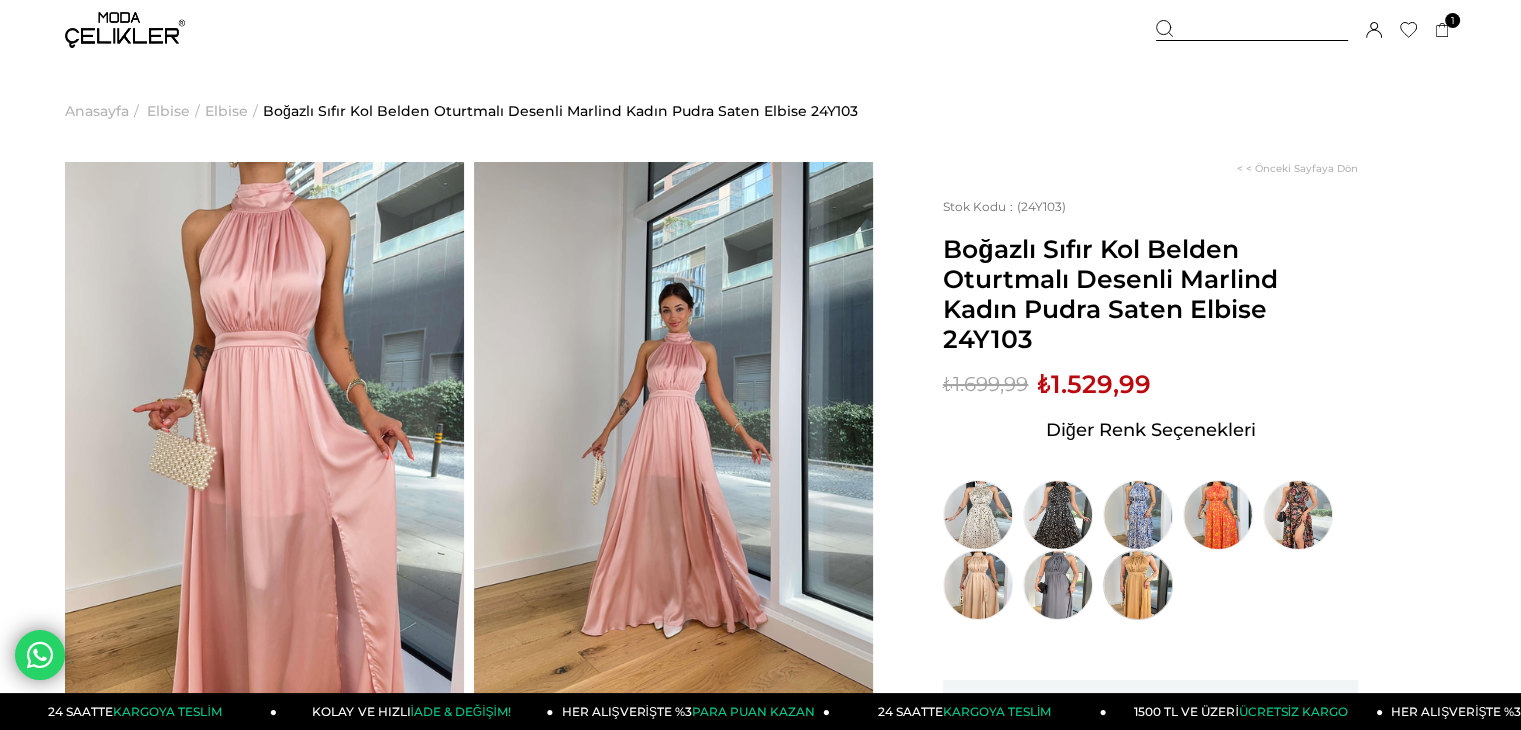 click at bounding box center (1138, 585) 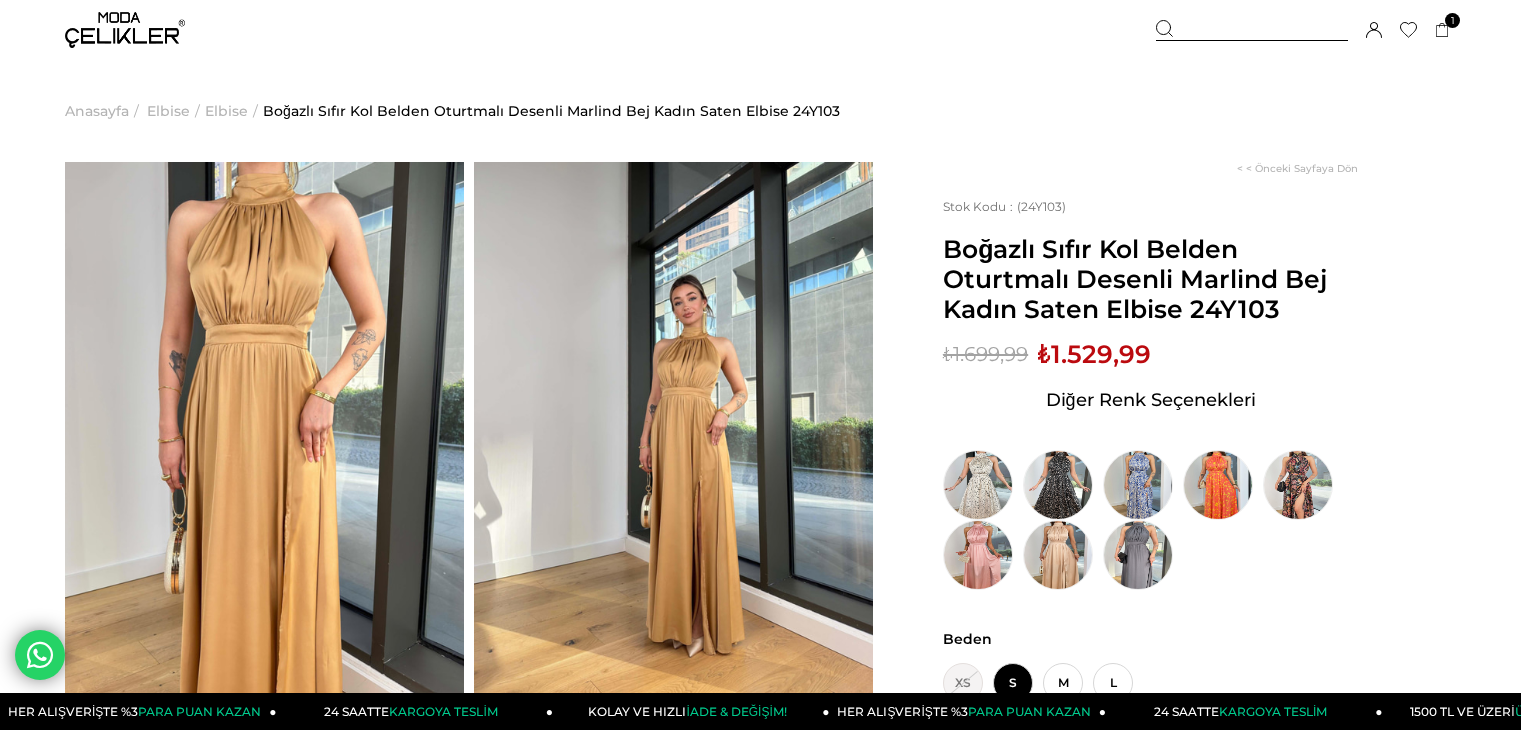 scroll, scrollTop: 0, scrollLeft: 0, axis: both 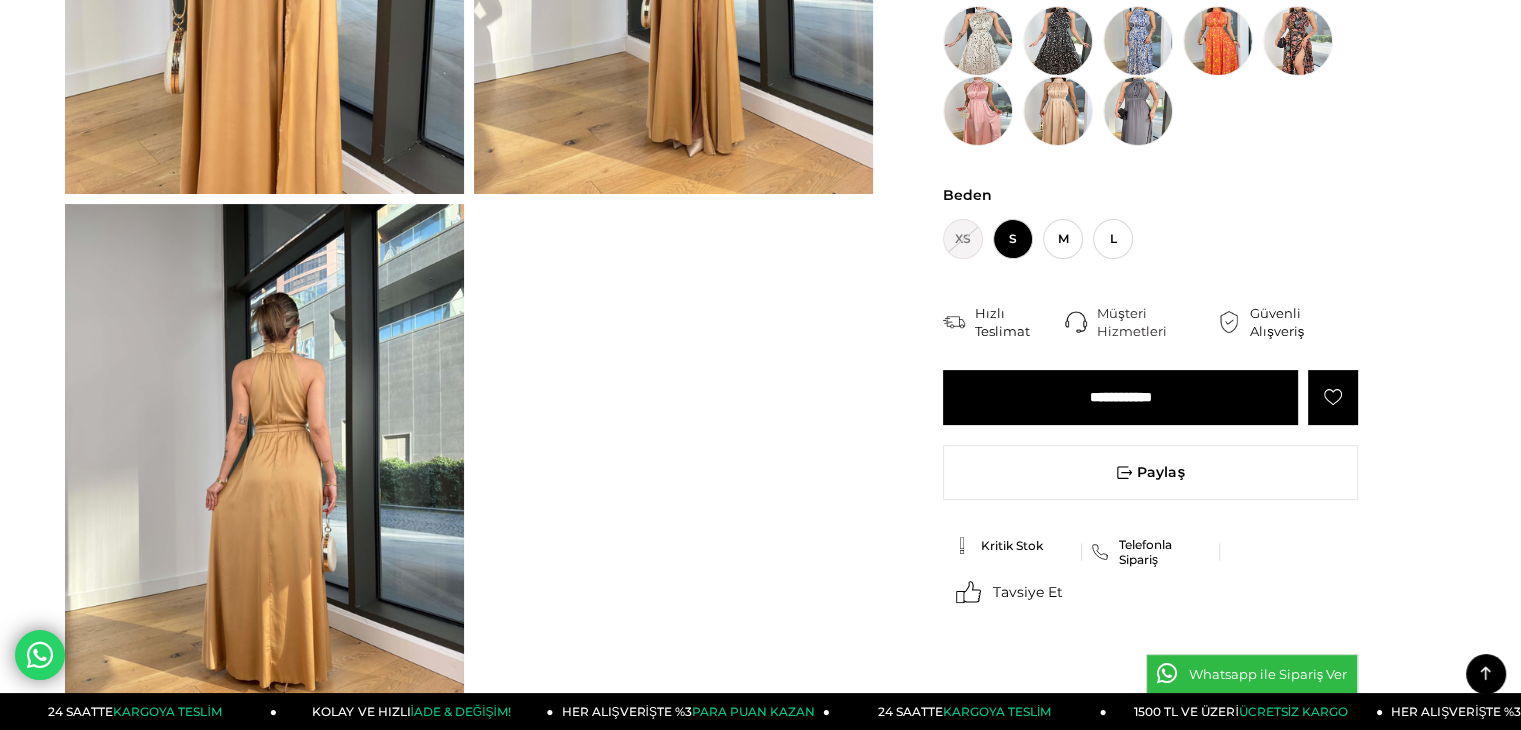drag, startPoint x: 1493, startPoint y: 182, endPoint x: 1494, endPoint y: 201, distance: 19.026299 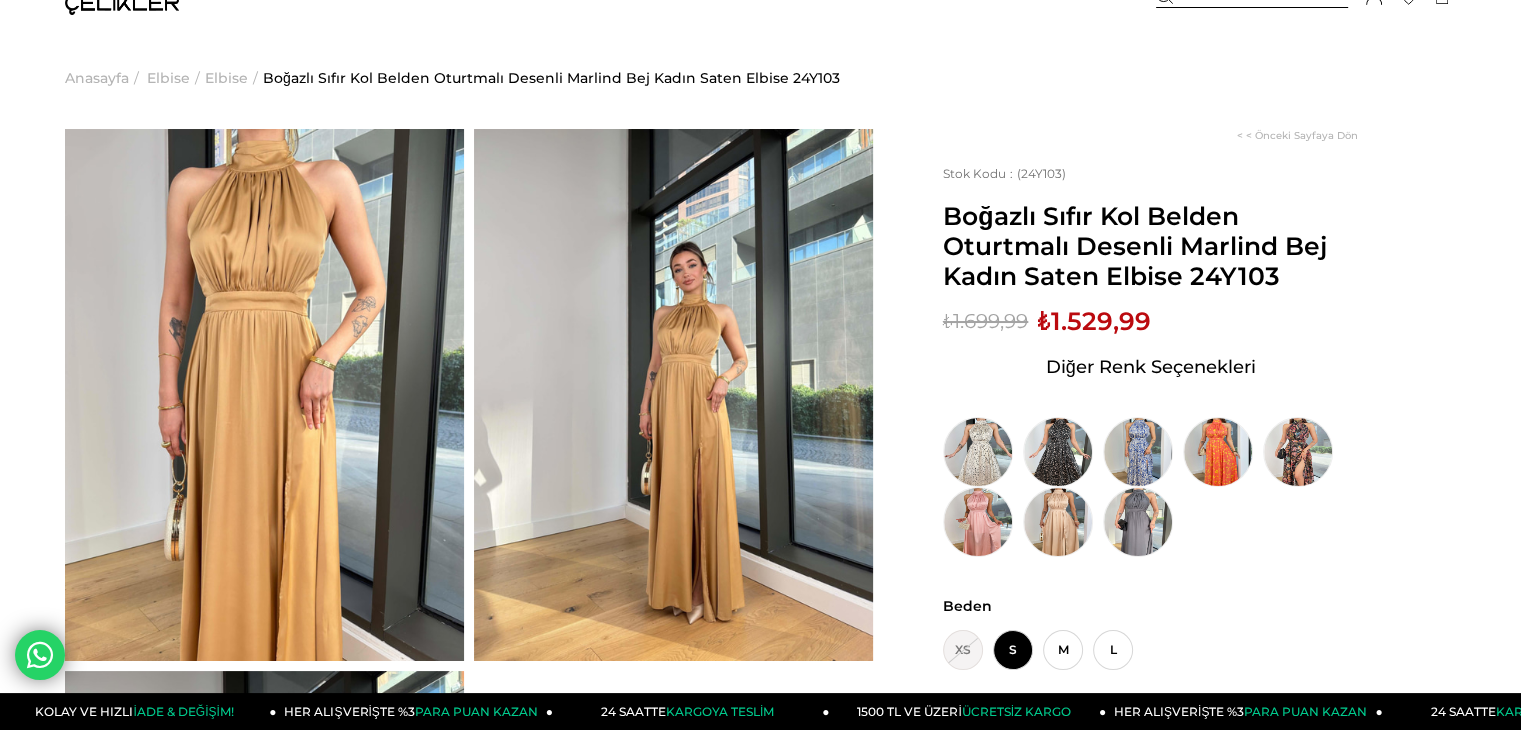 scroll, scrollTop: 12, scrollLeft: 0, axis: vertical 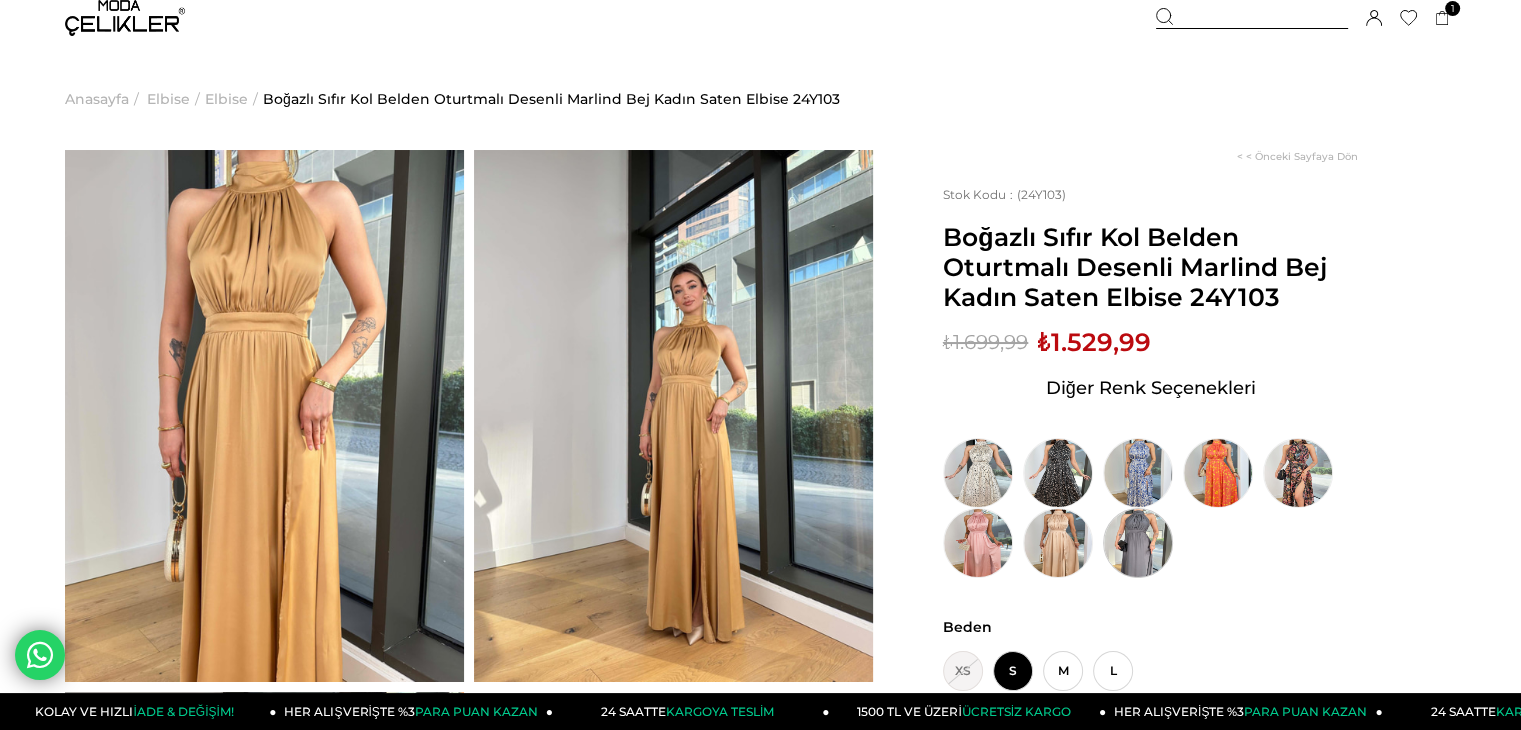 click at bounding box center (1138, 543) 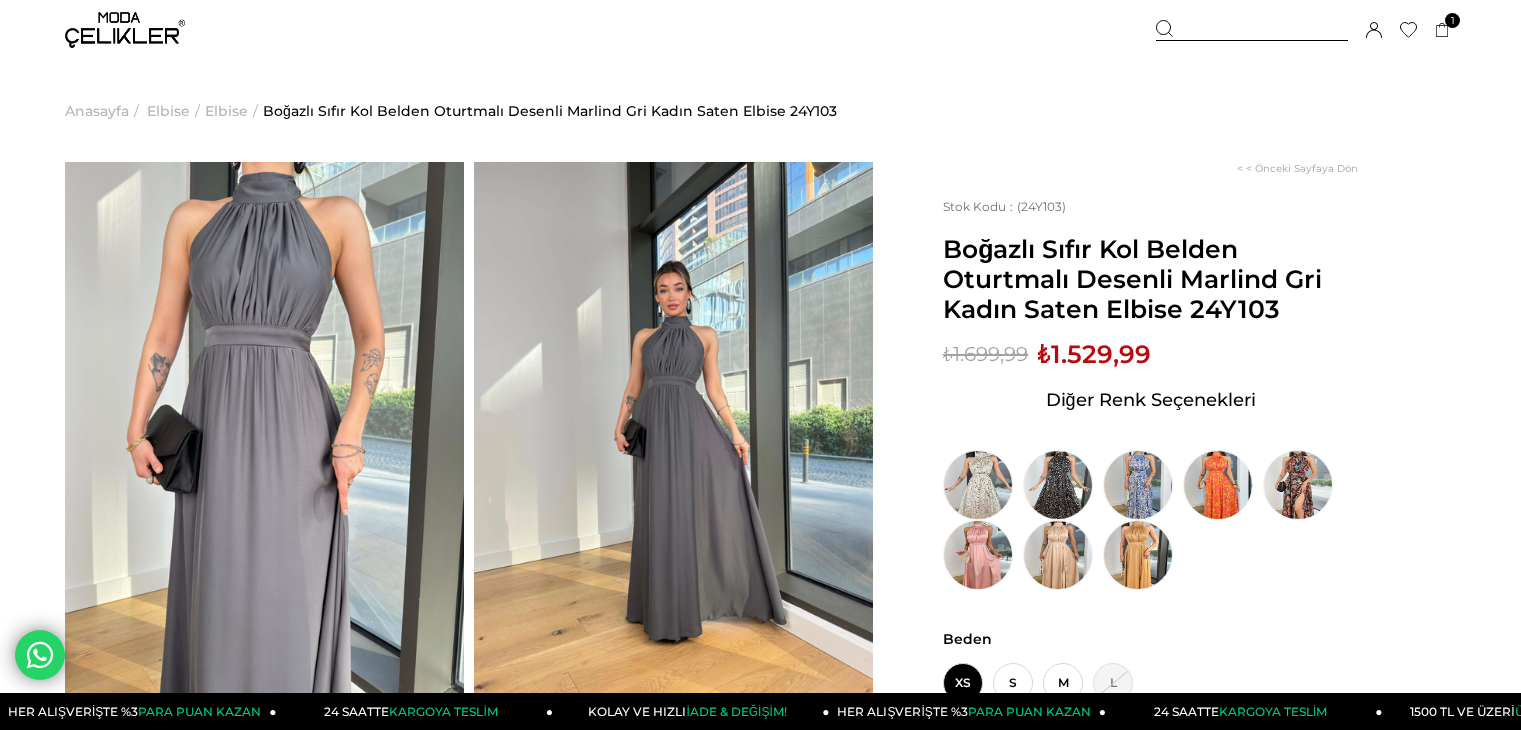 scroll, scrollTop: 0, scrollLeft: 0, axis: both 